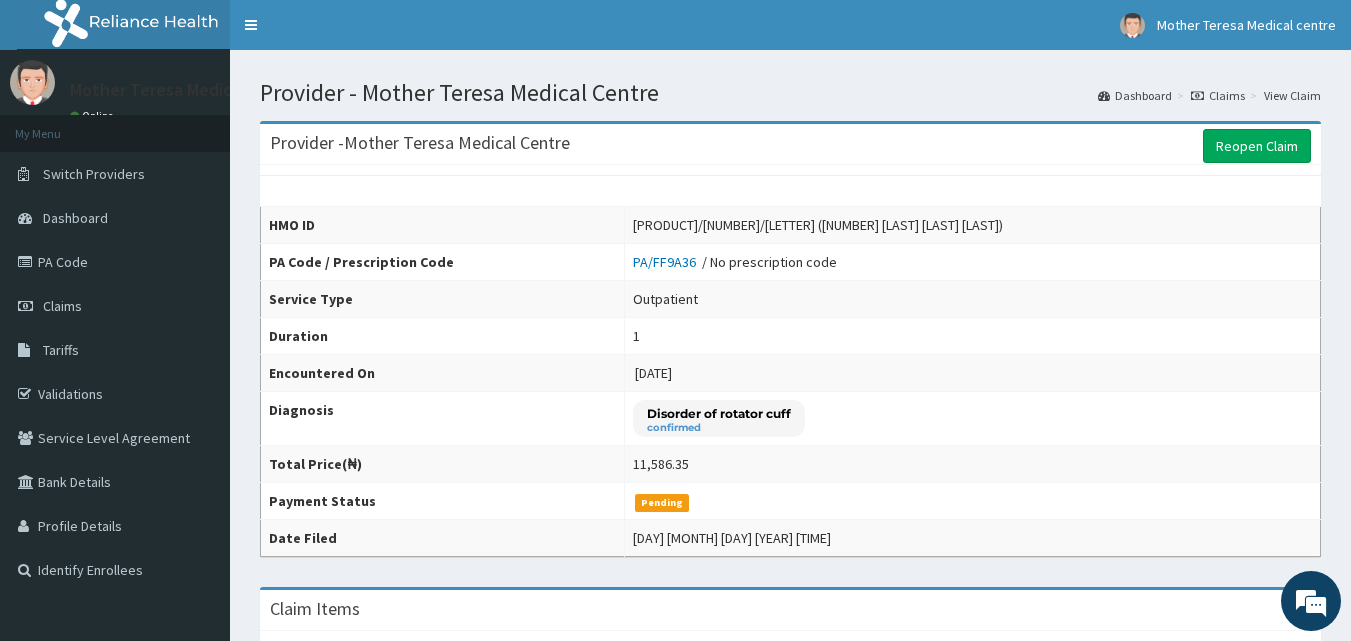 scroll, scrollTop: 0, scrollLeft: 0, axis: both 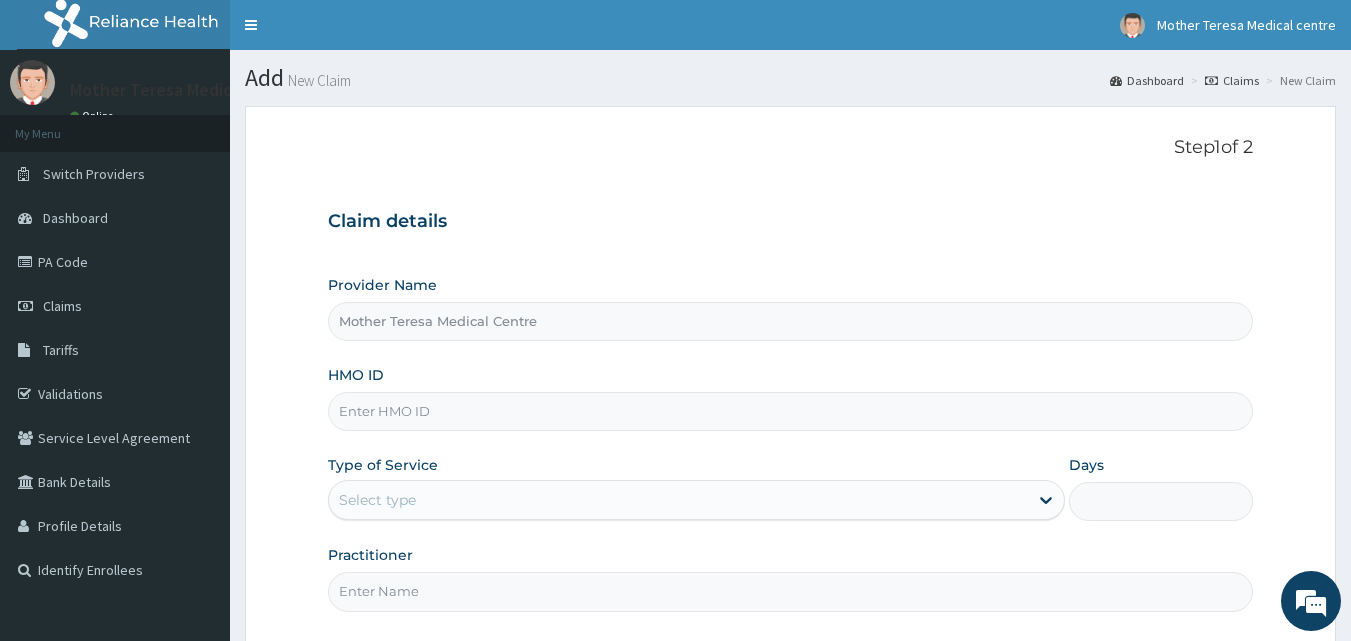 paste on "chl/11247/b" 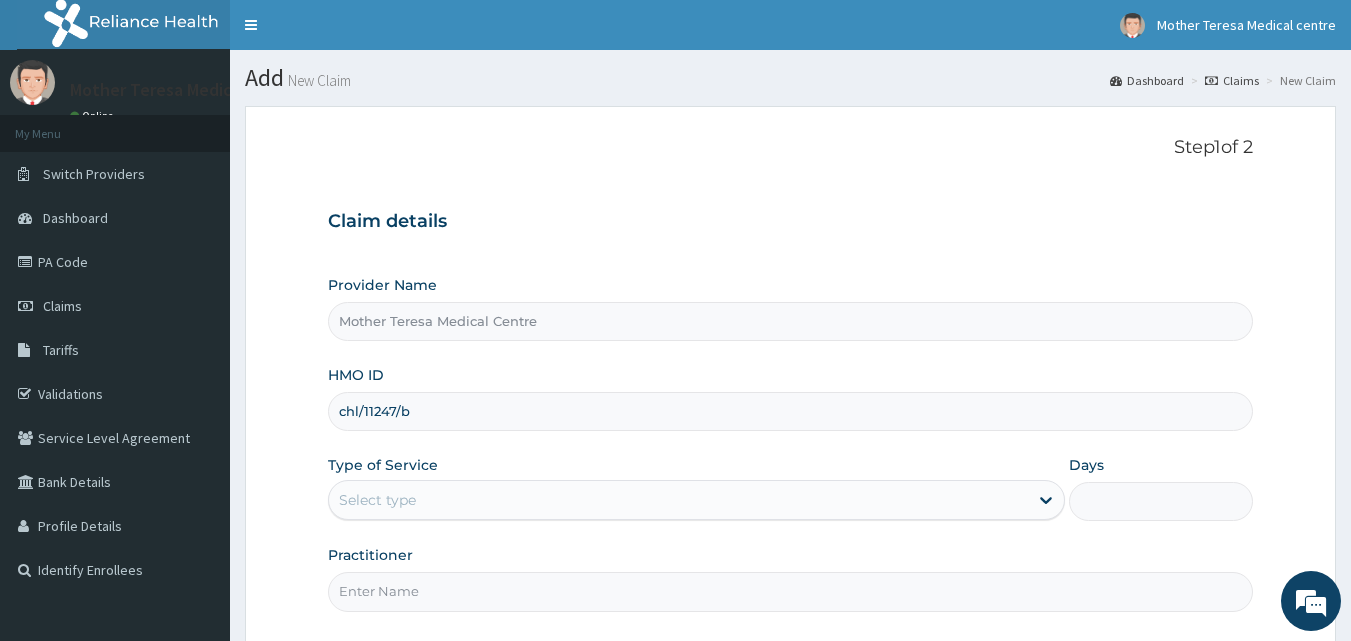 type on "CHL/11247/B" 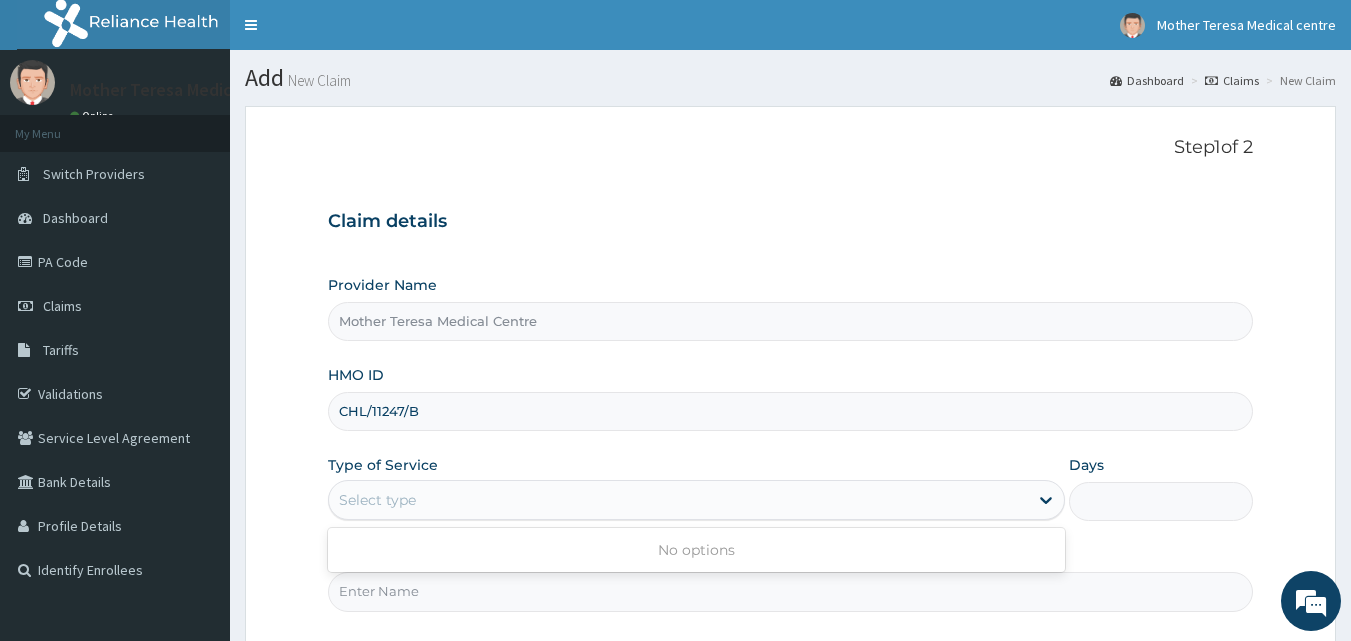 click on "Select type" at bounding box center [678, 500] 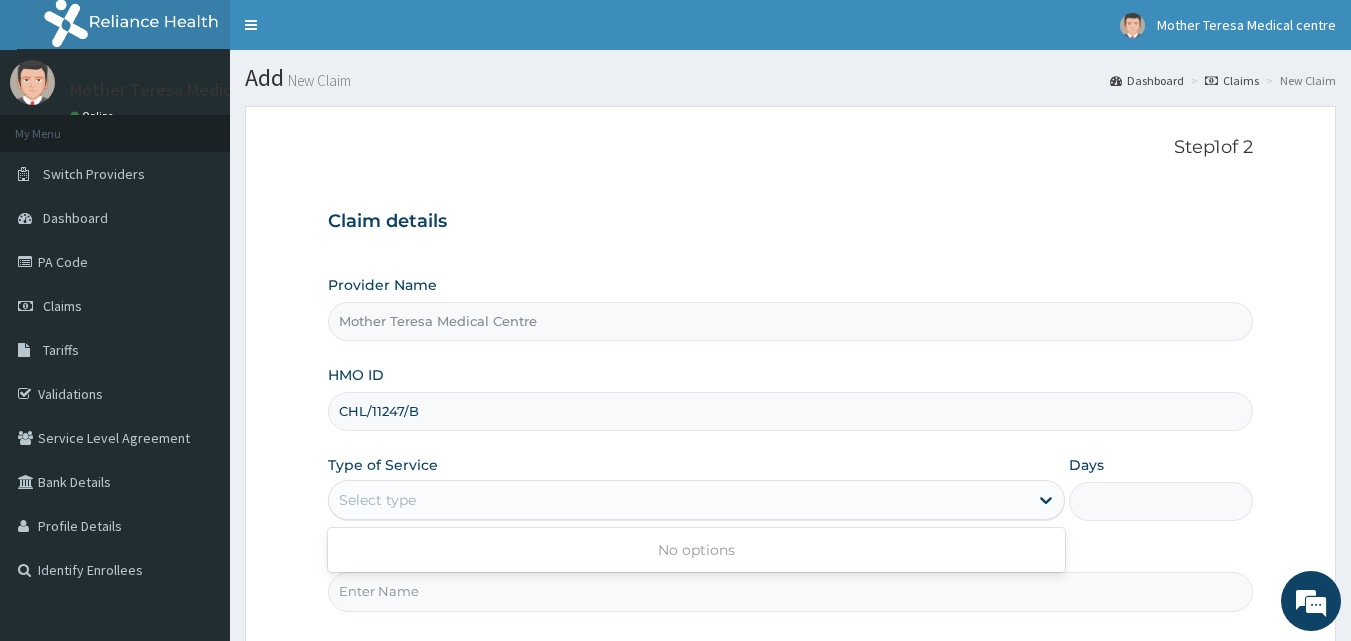 scroll, scrollTop: 187, scrollLeft: 0, axis: vertical 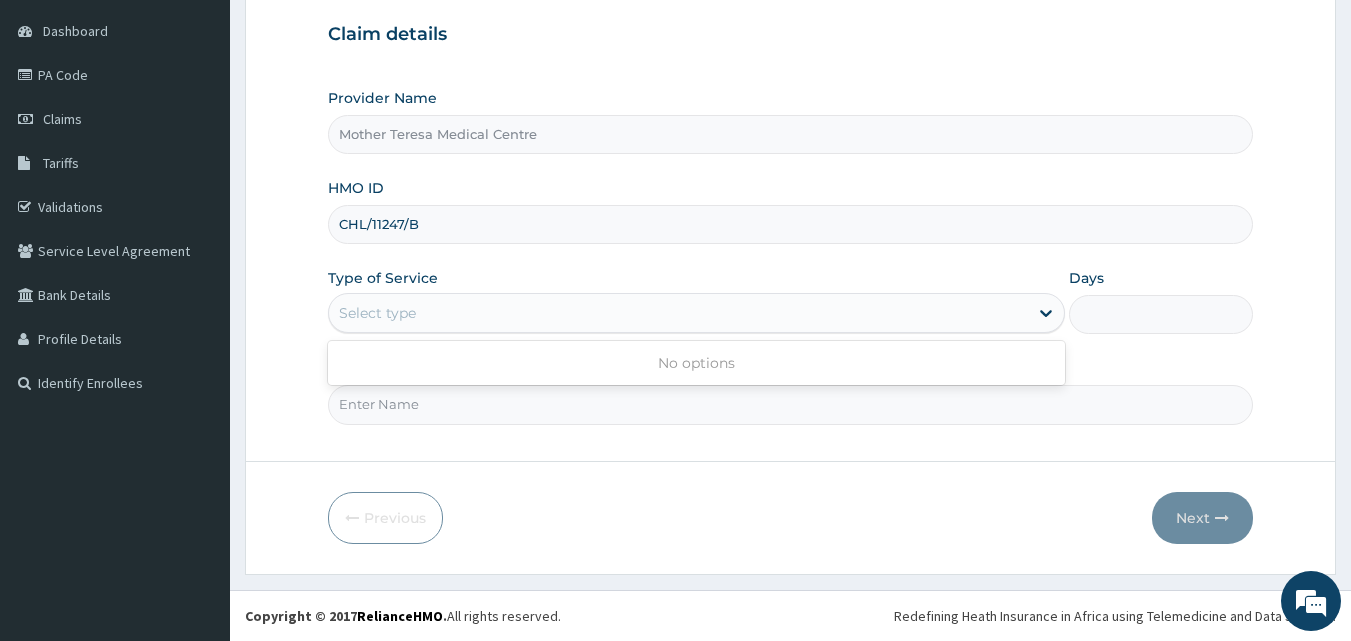 click on "Select type" at bounding box center [678, 313] 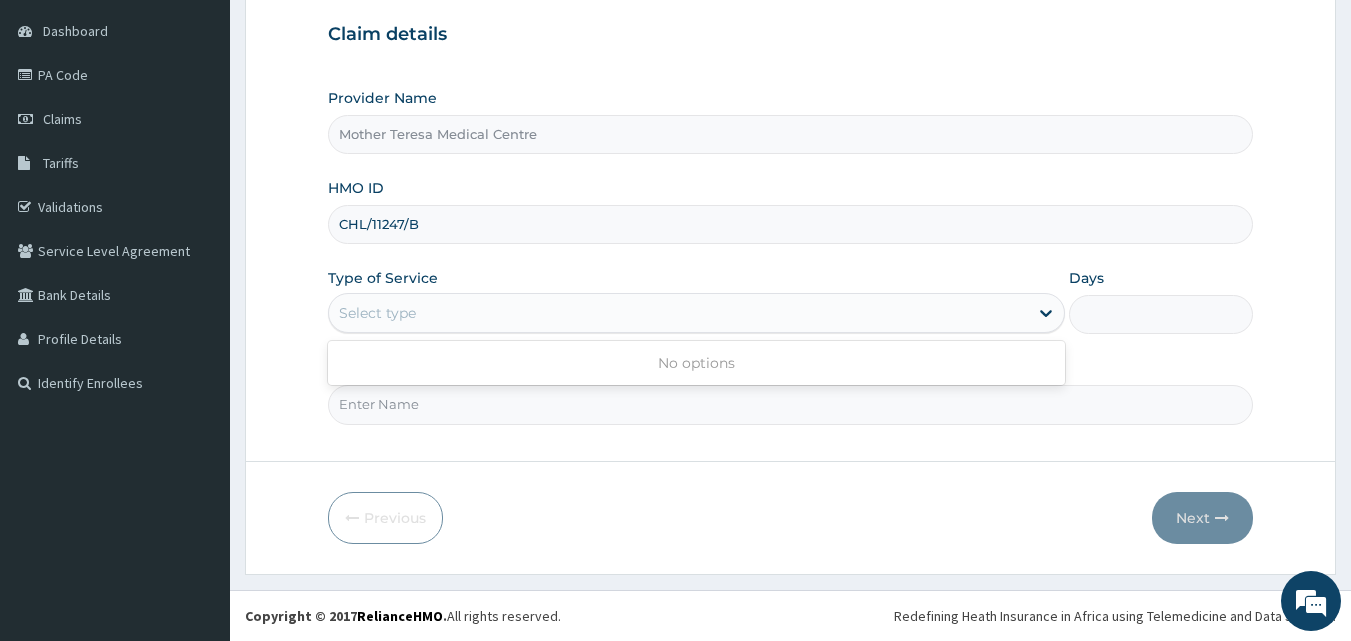 click on "Select type" at bounding box center (678, 313) 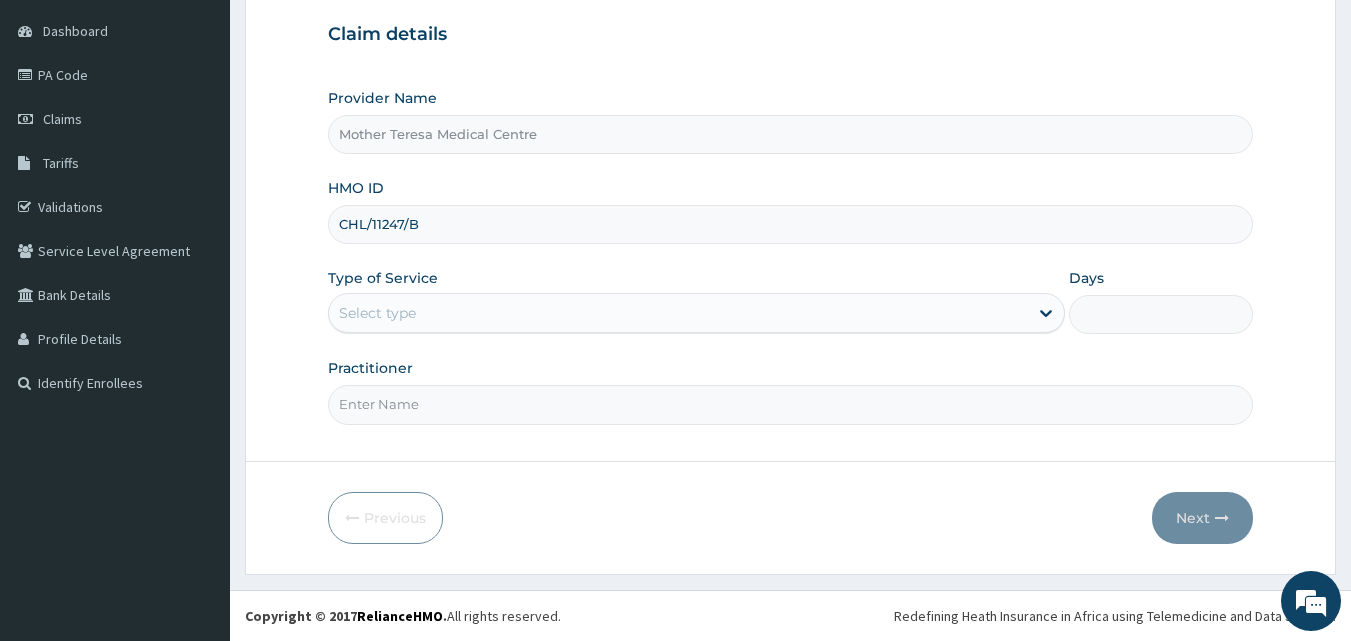 click on "CHL/11247/B" at bounding box center [791, 224] 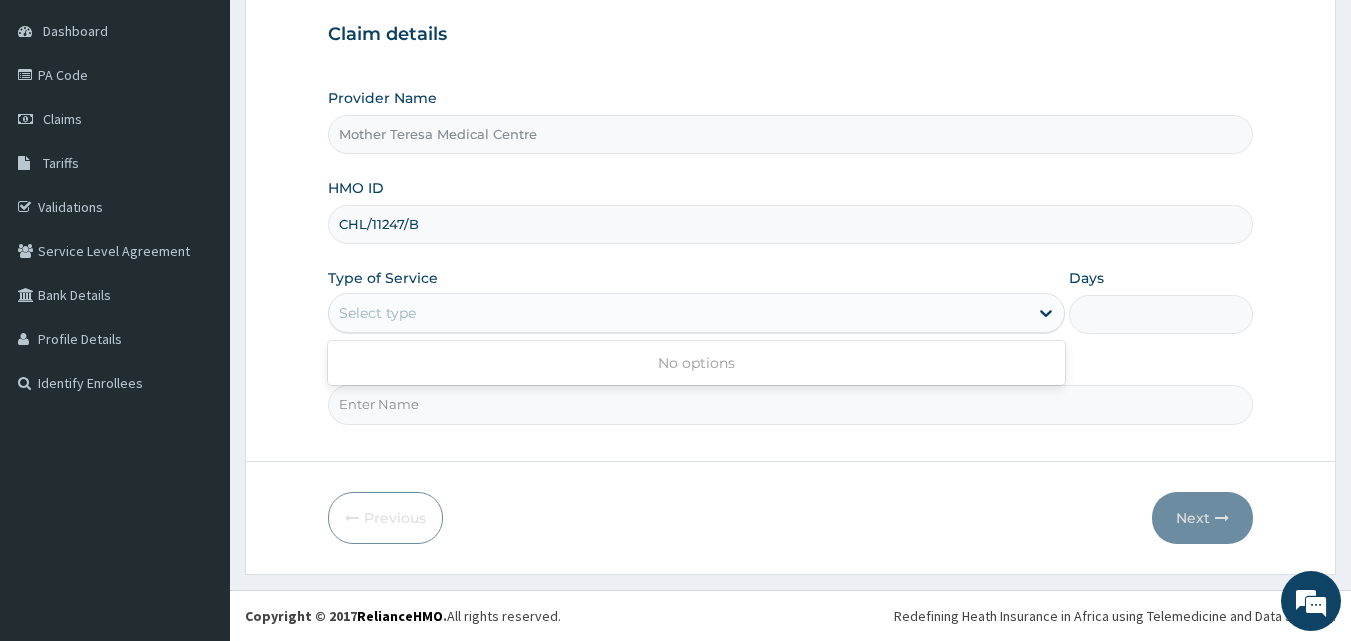 click on "Select type" at bounding box center [678, 313] 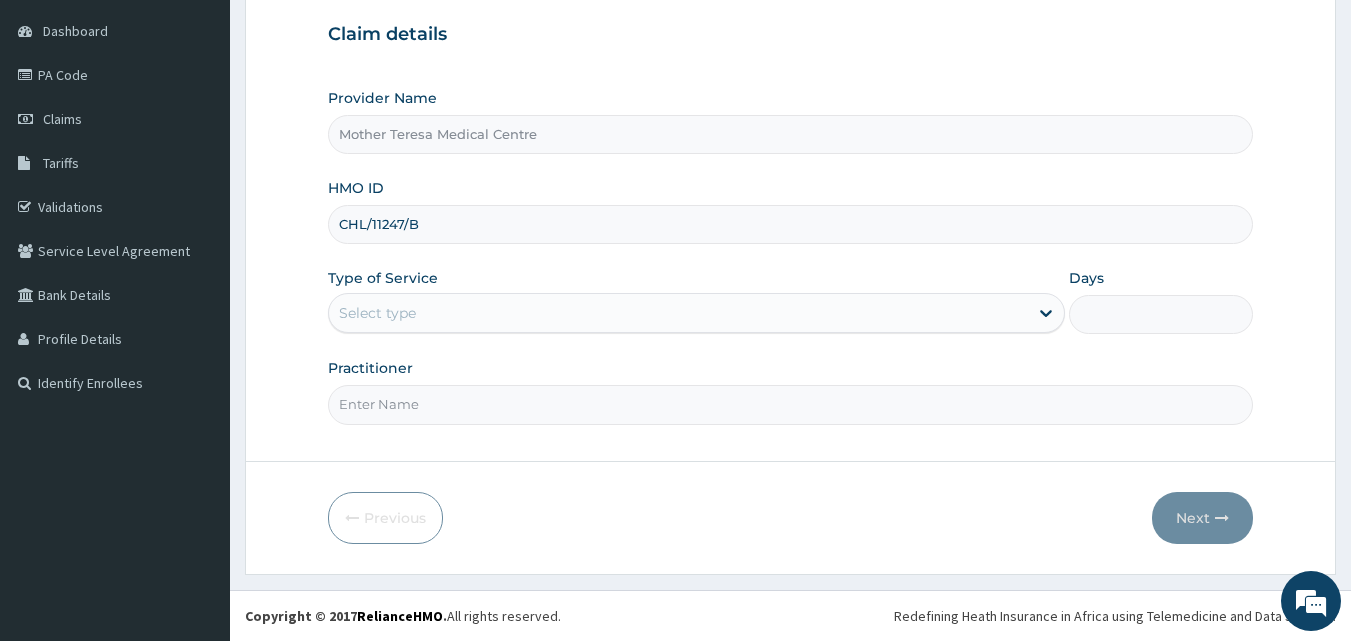 click on "Practitioner" at bounding box center [791, 404] 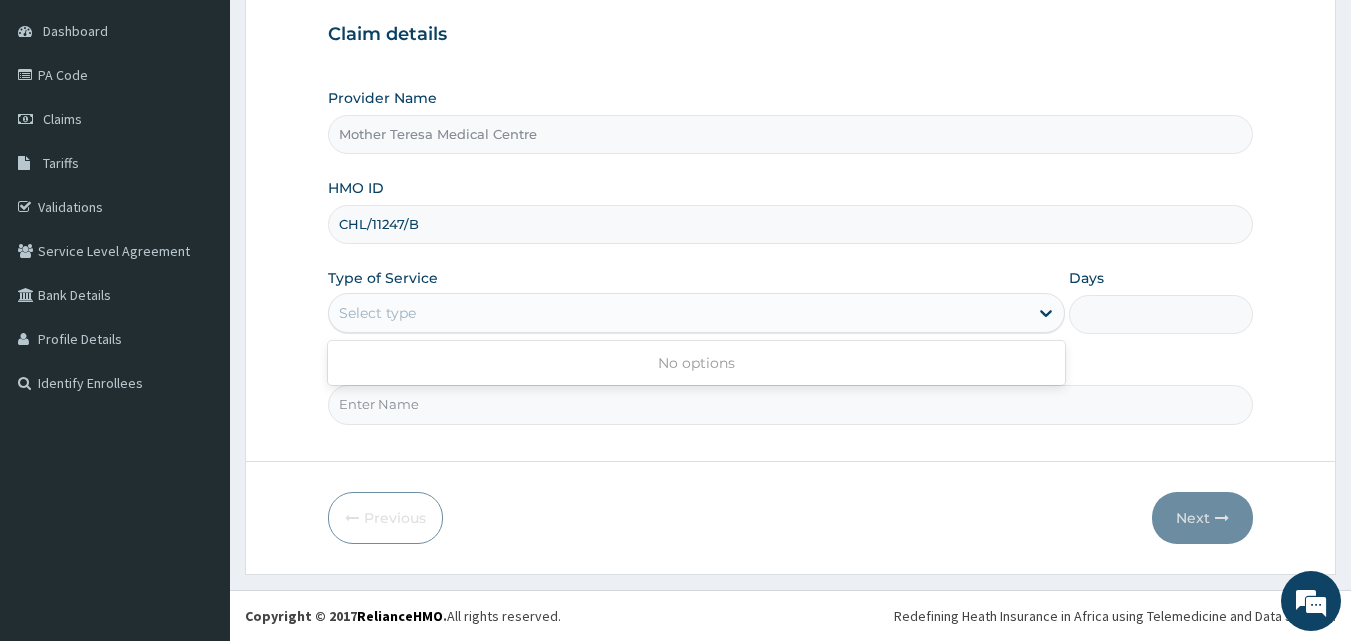 click on "Select type" at bounding box center (678, 313) 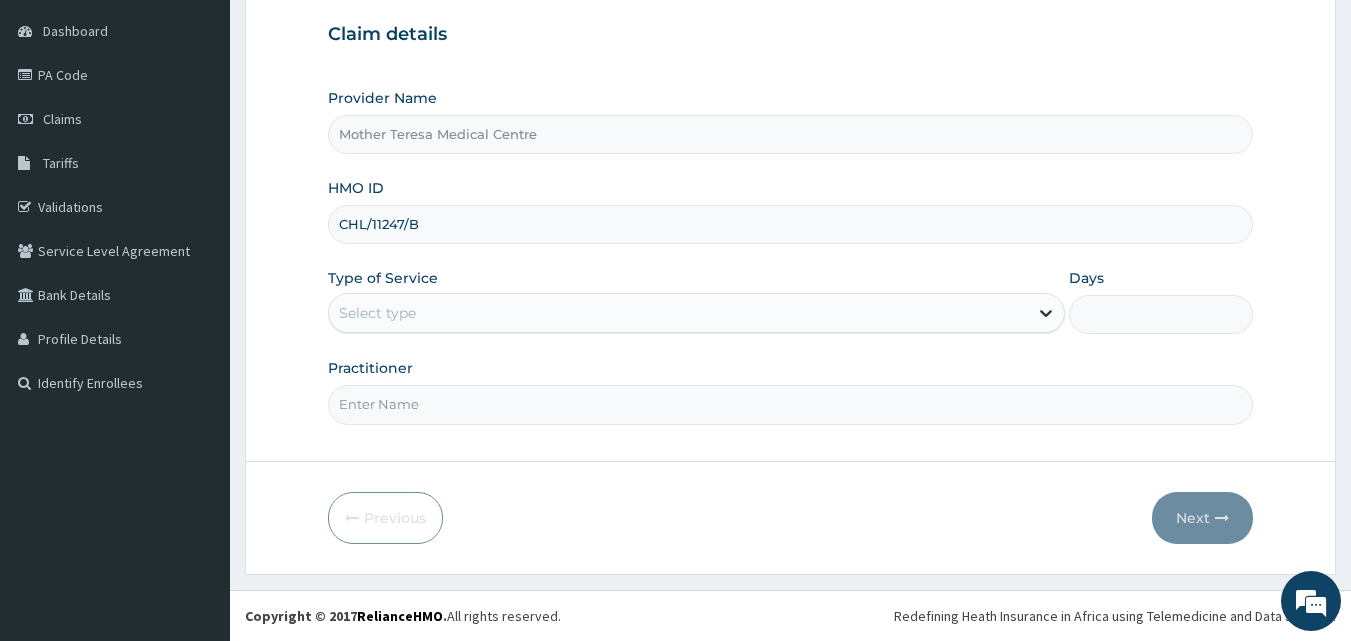 click 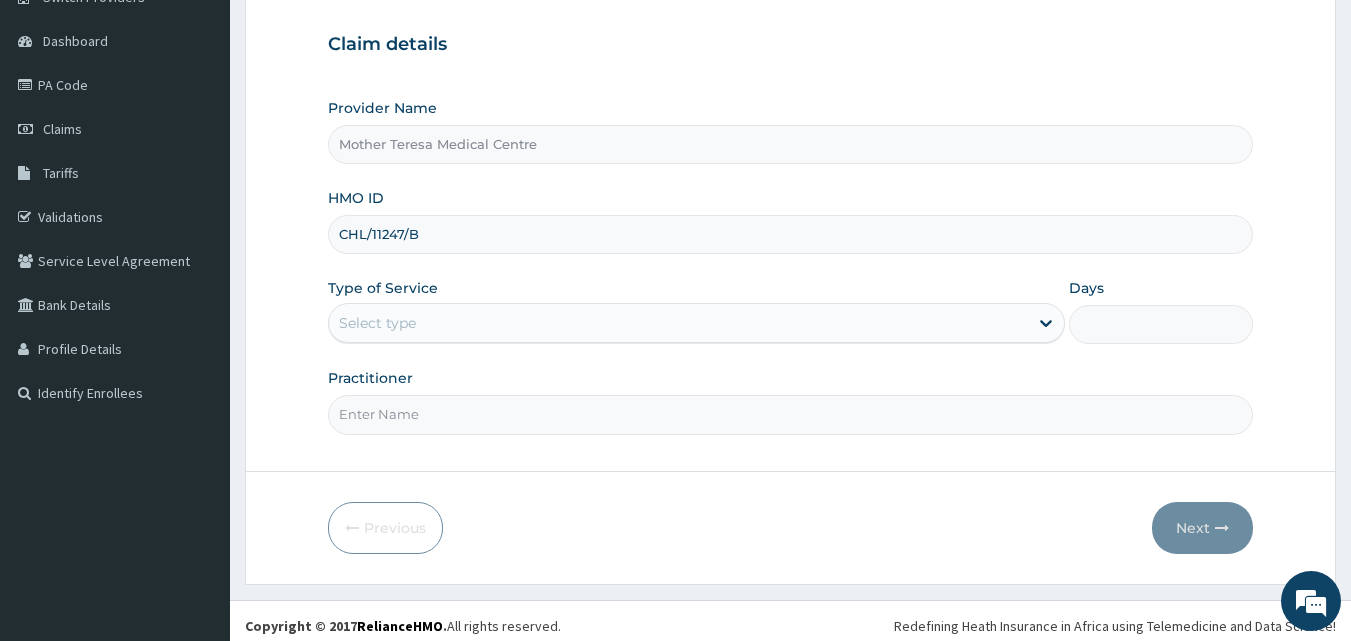scroll, scrollTop: 187, scrollLeft: 0, axis: vertical 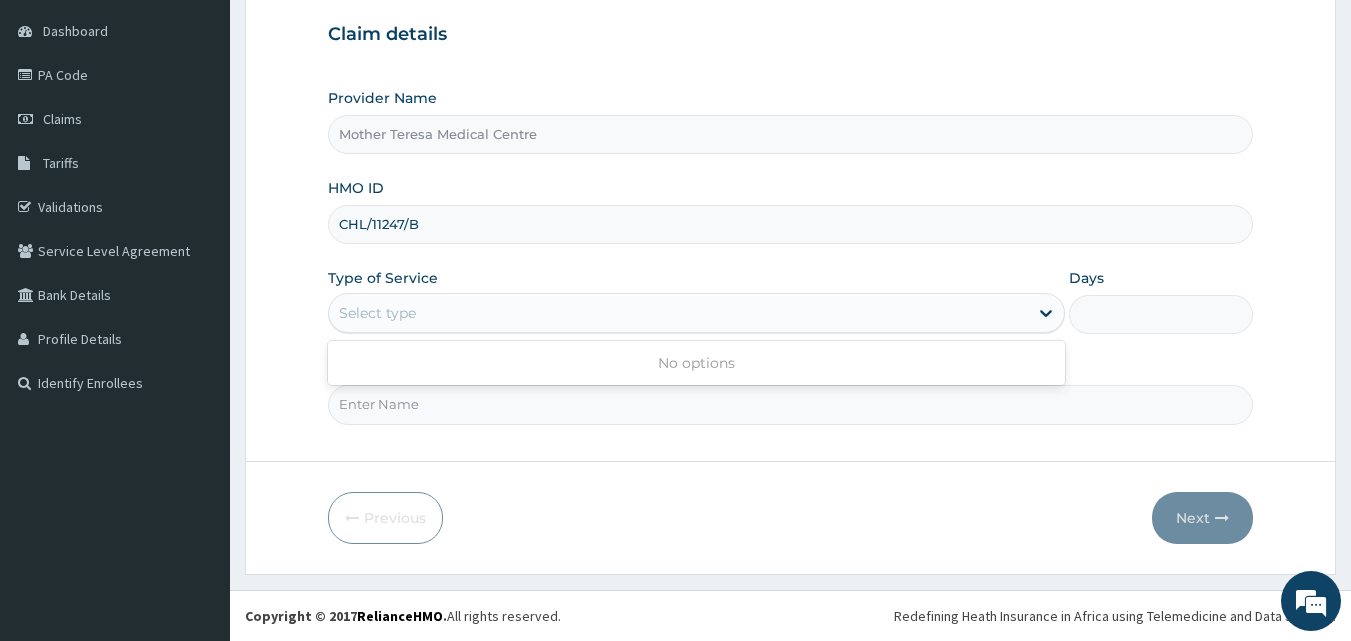 click on "Select type" at bounding box center [678, 313] 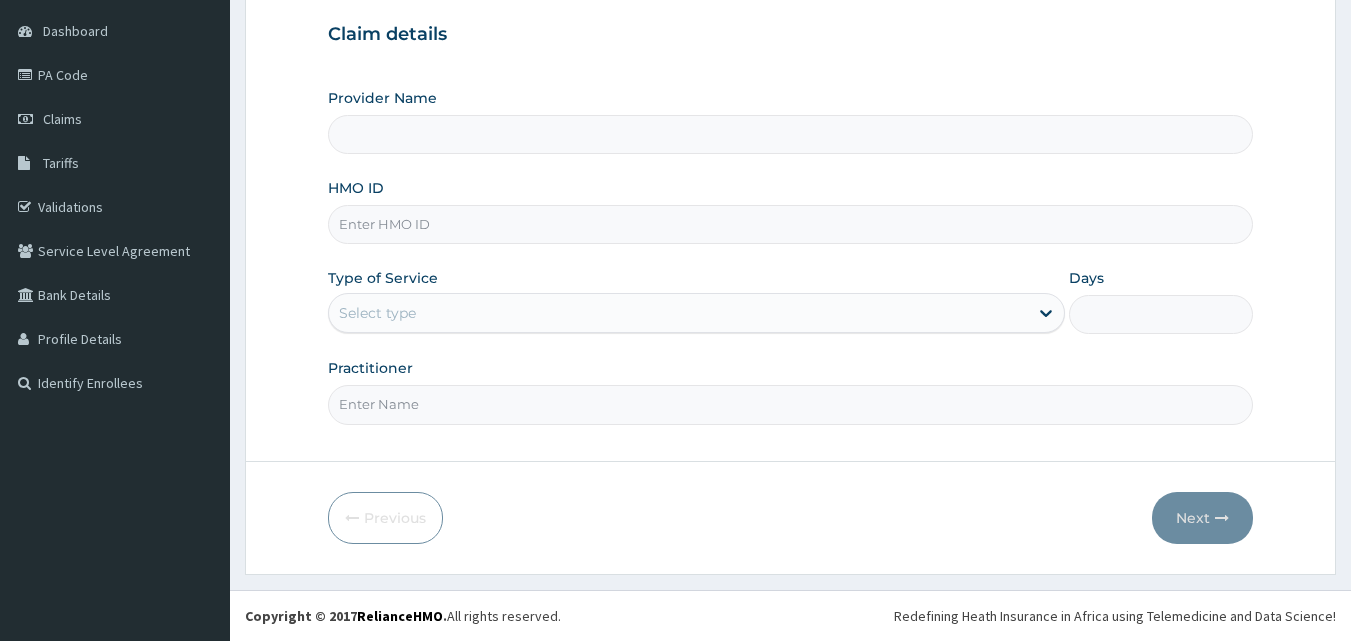 scroll, scrollTop: 187, scrollLeft: 0, axis: vertical 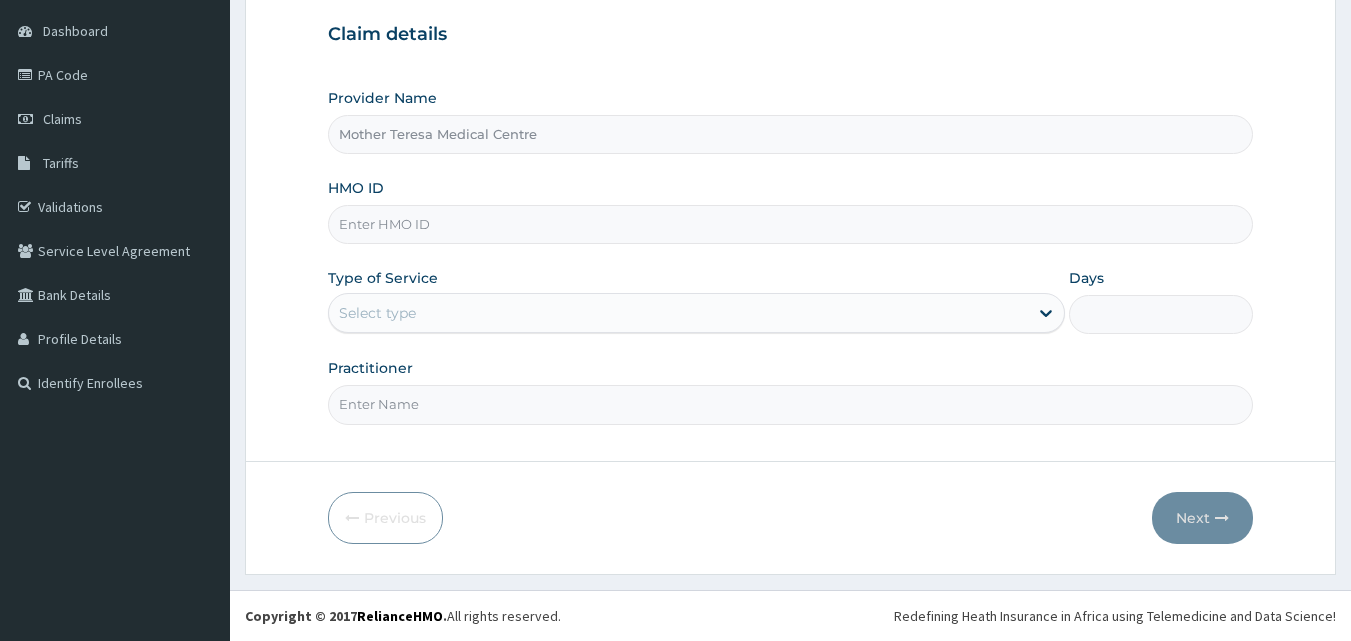 click on "HMO ID" at bounding box center [791, 224] 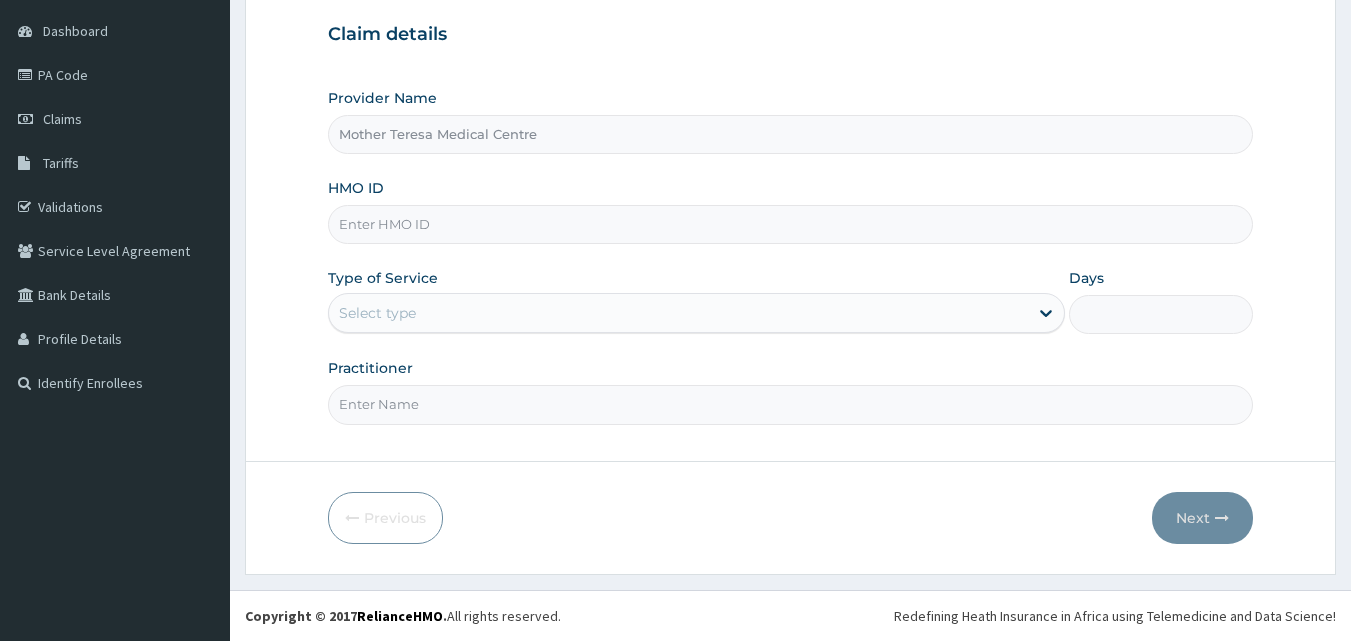 paste on "chl/11247/b" 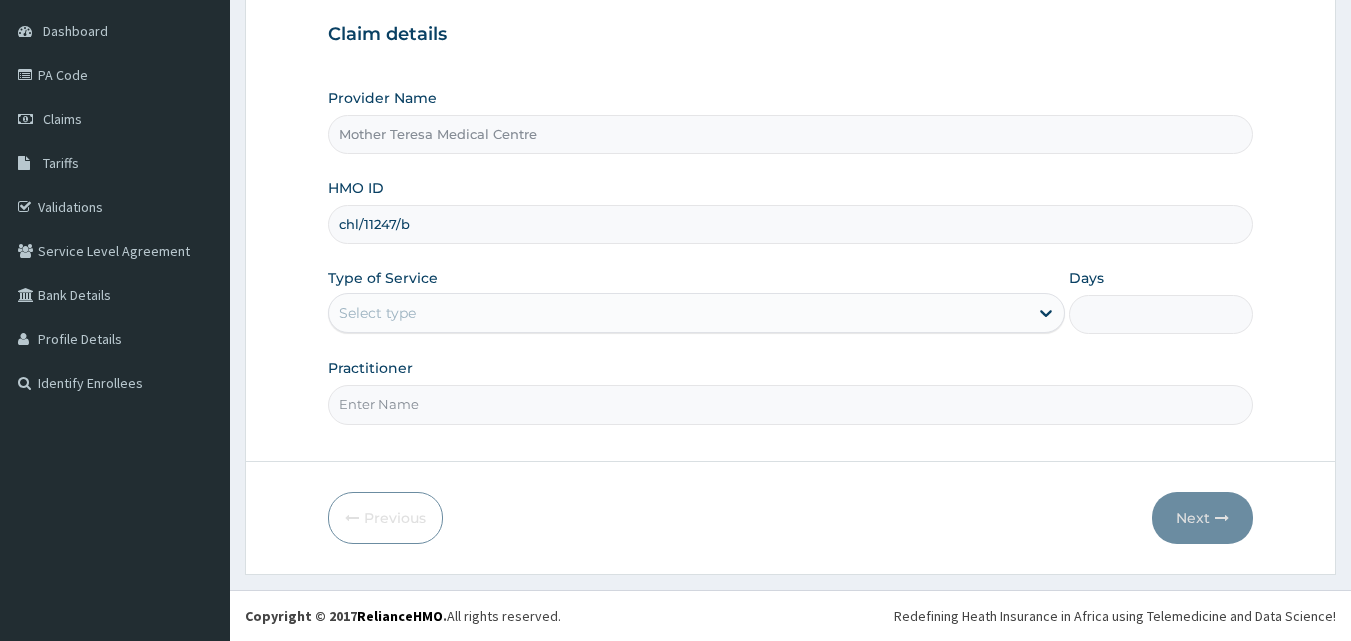 type on "CHL/11247/B" 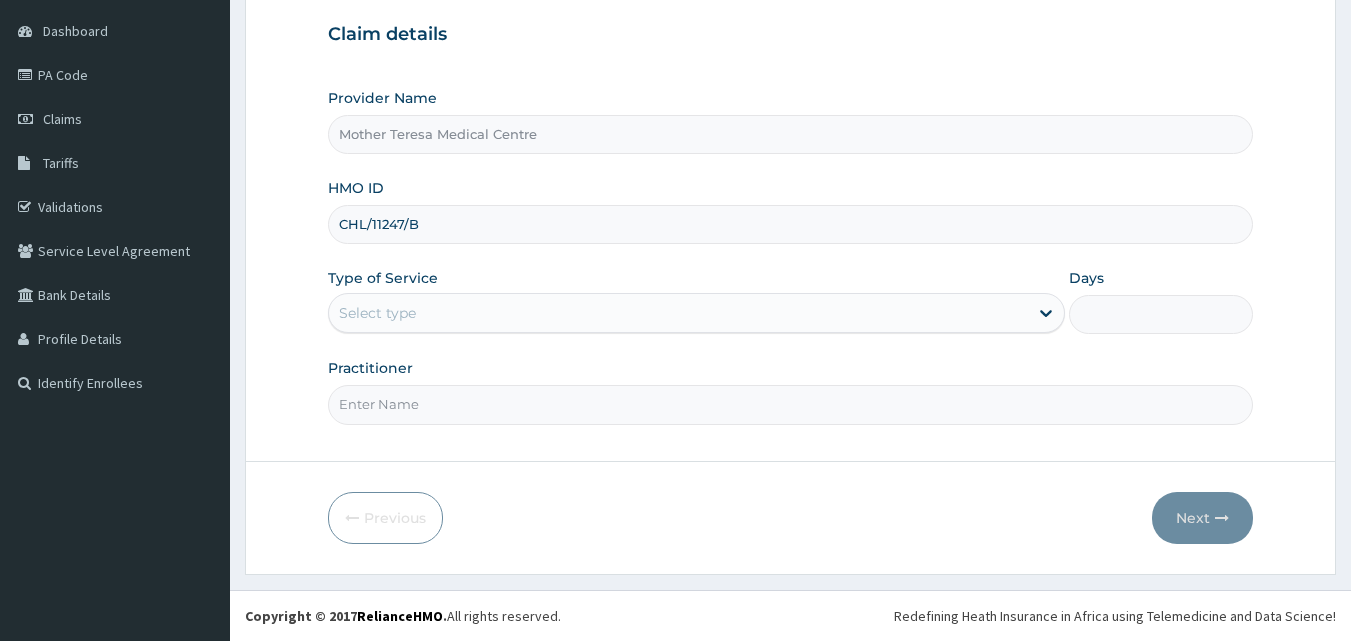 click on "Practitioner" at bounding box center [791, 404] 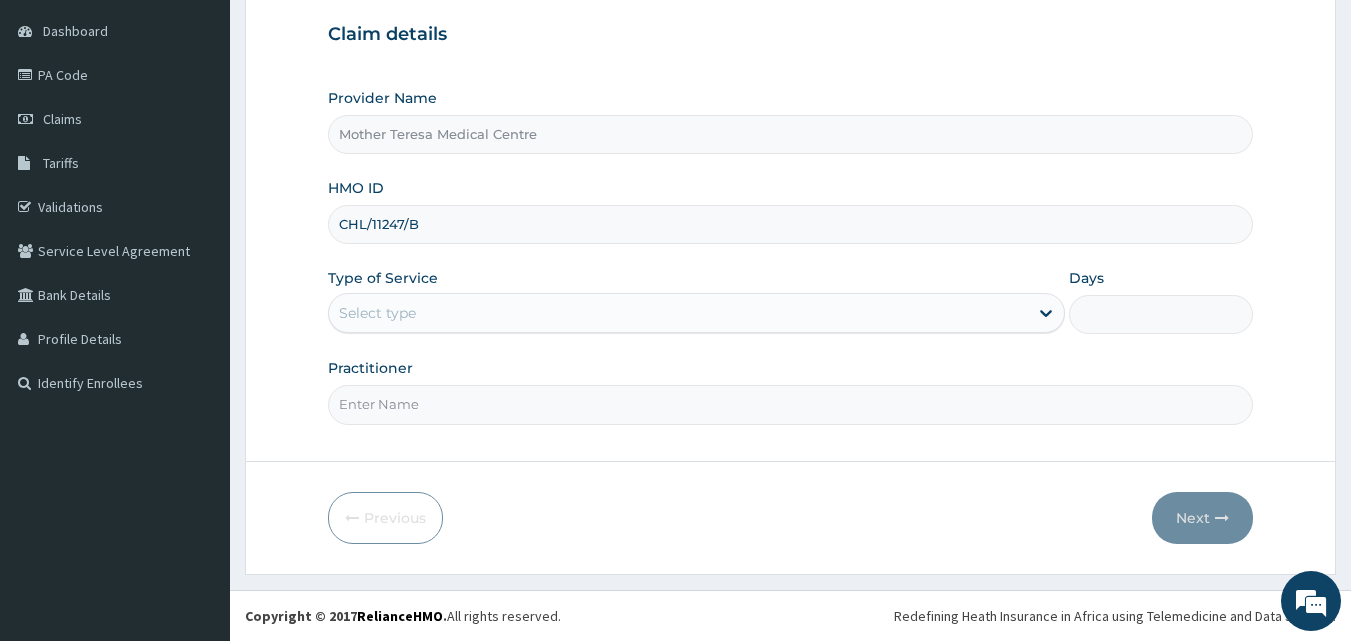 type on "DR. ADEYINKA" 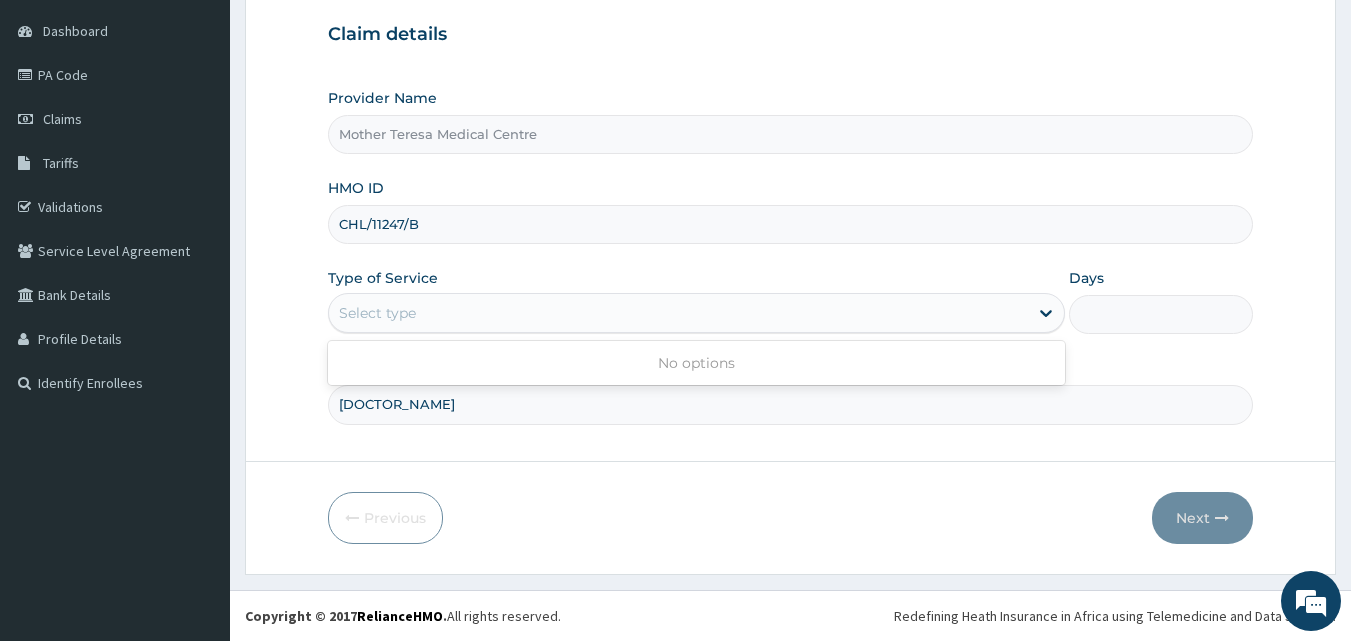 click on "Select type" at bounding box center (678, 313) 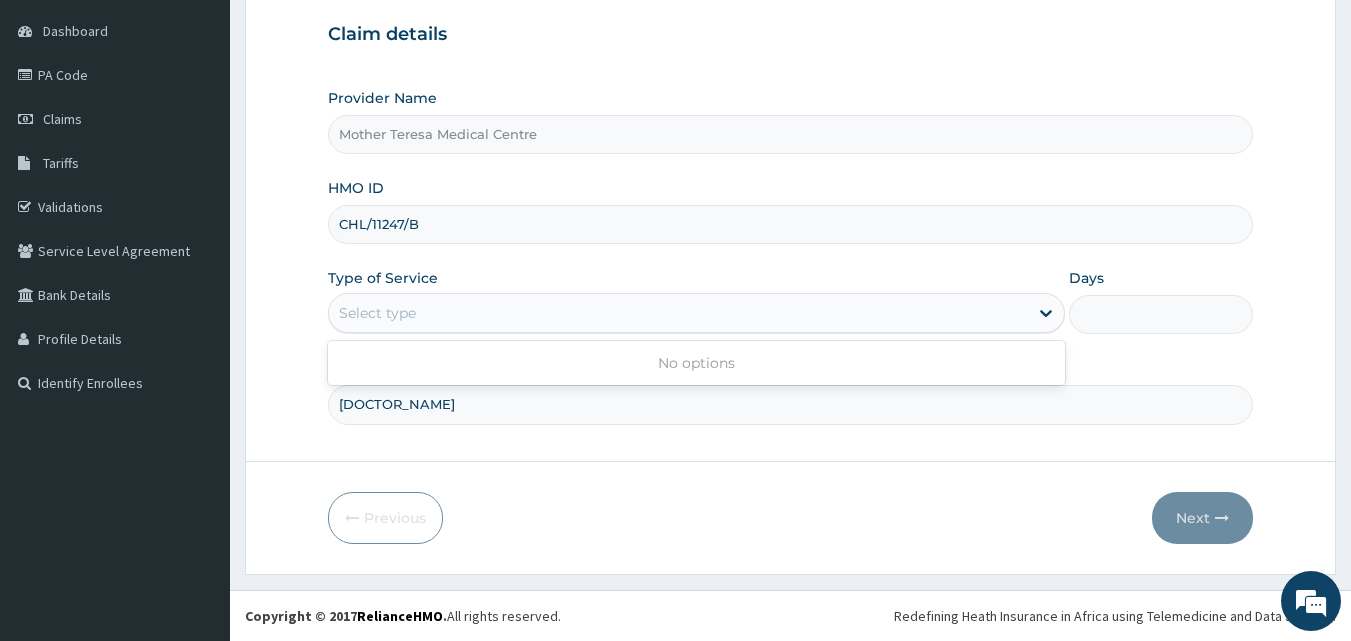 scroll, scrollTop: 0, scrollLeft: 0, axis: both 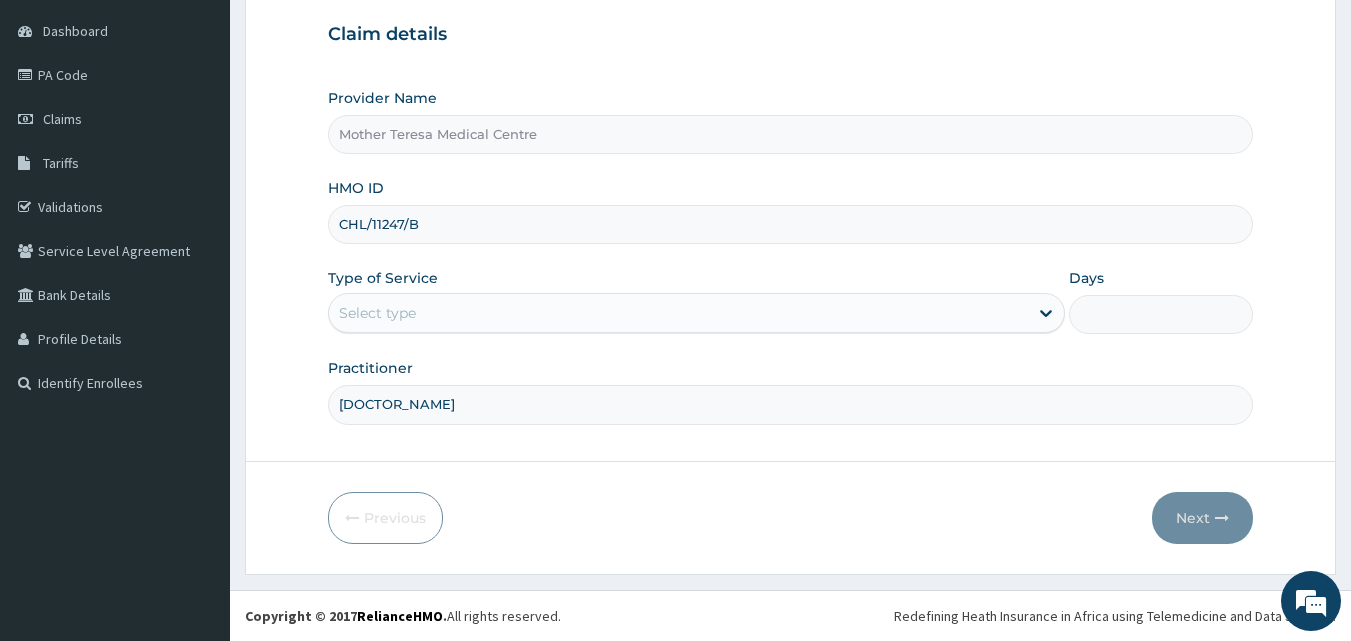 click on "Claim details Provider Name Mother Teresa Medical Centre HMO ID CHL/11247/B Type of Service Select type Days Practitioner DR. ADEYINKA" at bounding box center (791, 214) 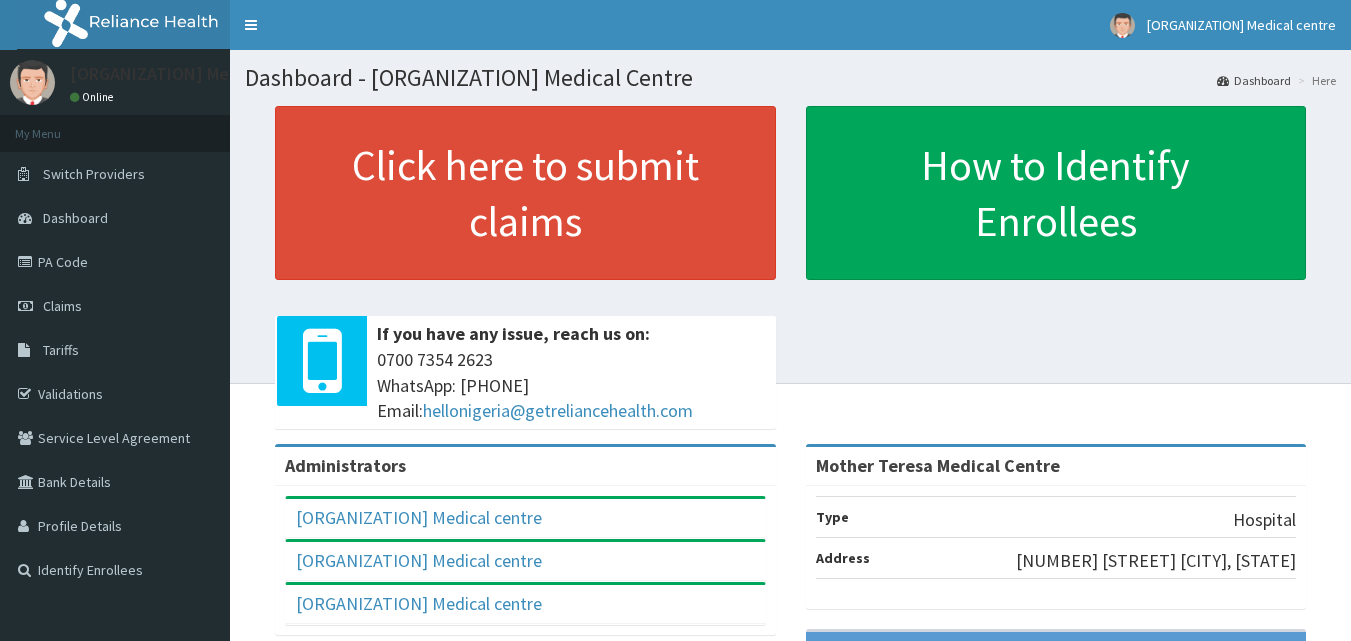 click on "Claims" at bounding box center [115, 306] 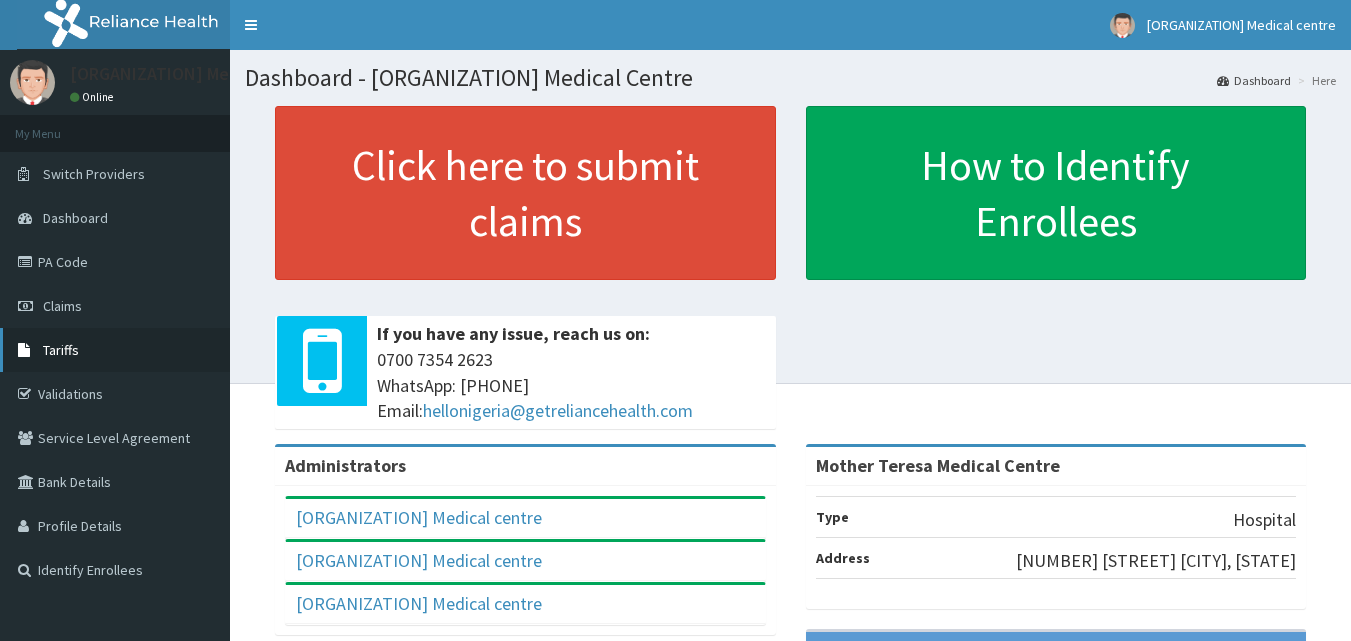 scroll, scrollTop: 0, scrollLeft: 0, axis: both 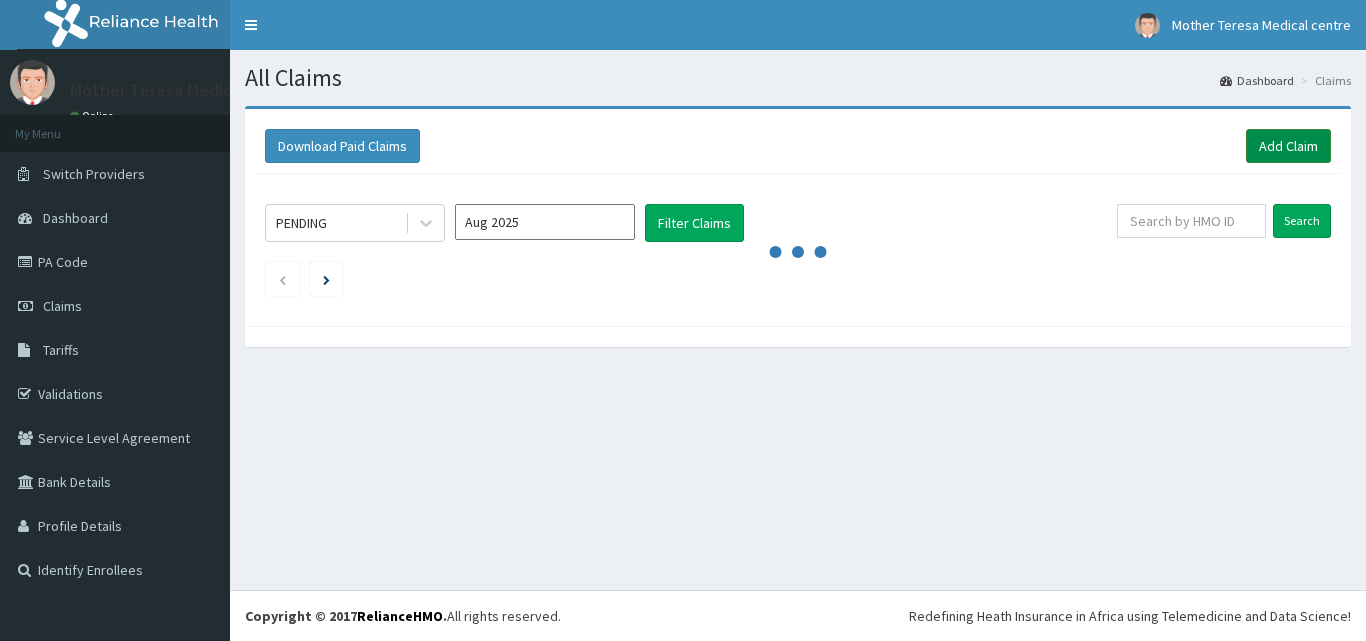click on "Add Claim" at bounding box center [1288, 146] 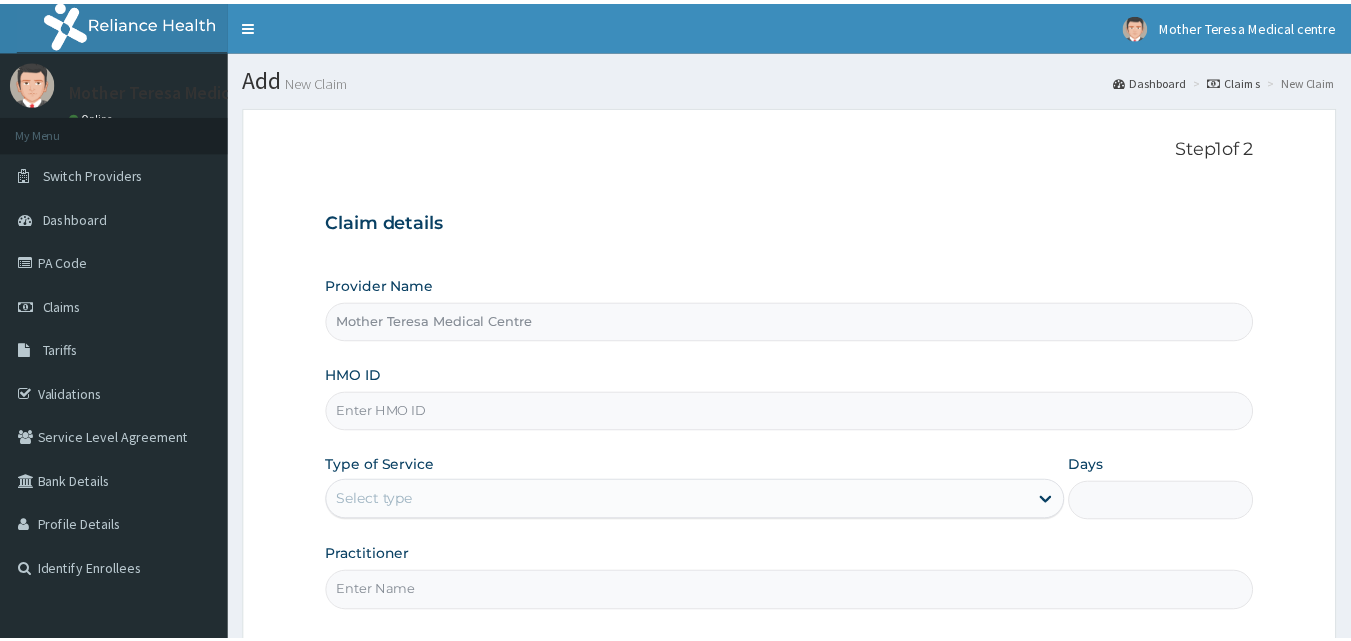 scroll, scrollTop: 0, scrollLeft: 0, axis: both 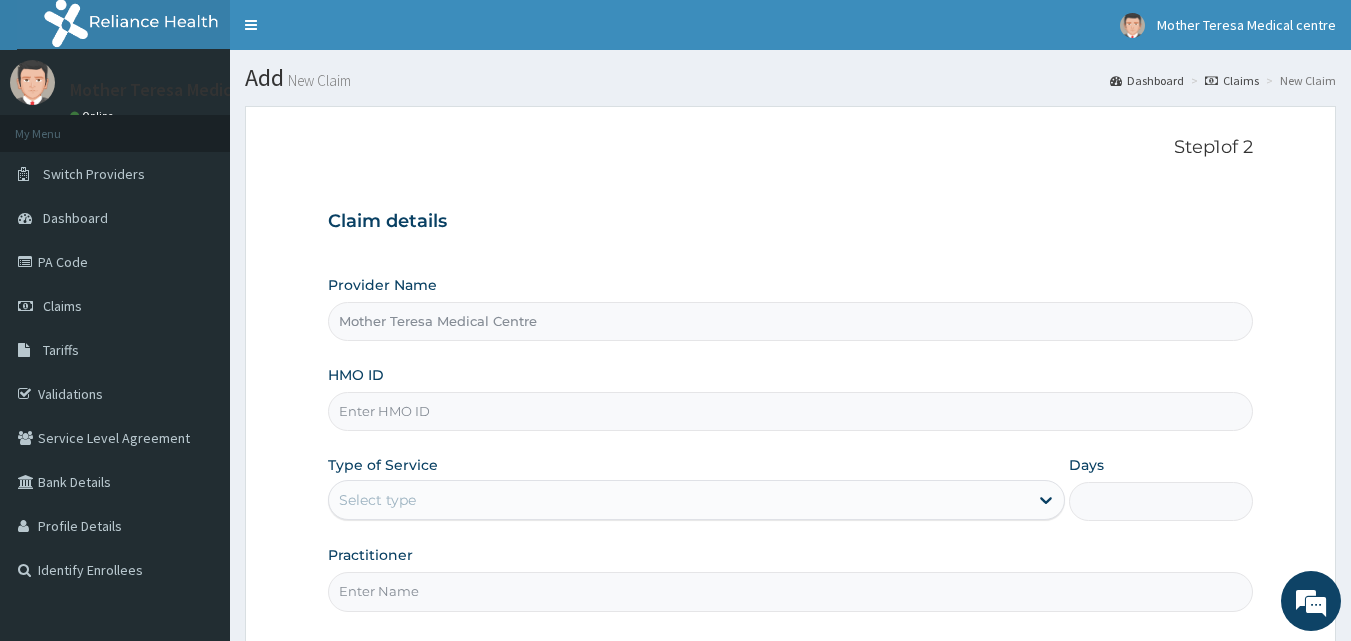 click on "HMO ID" at bounding box center [791, 411] 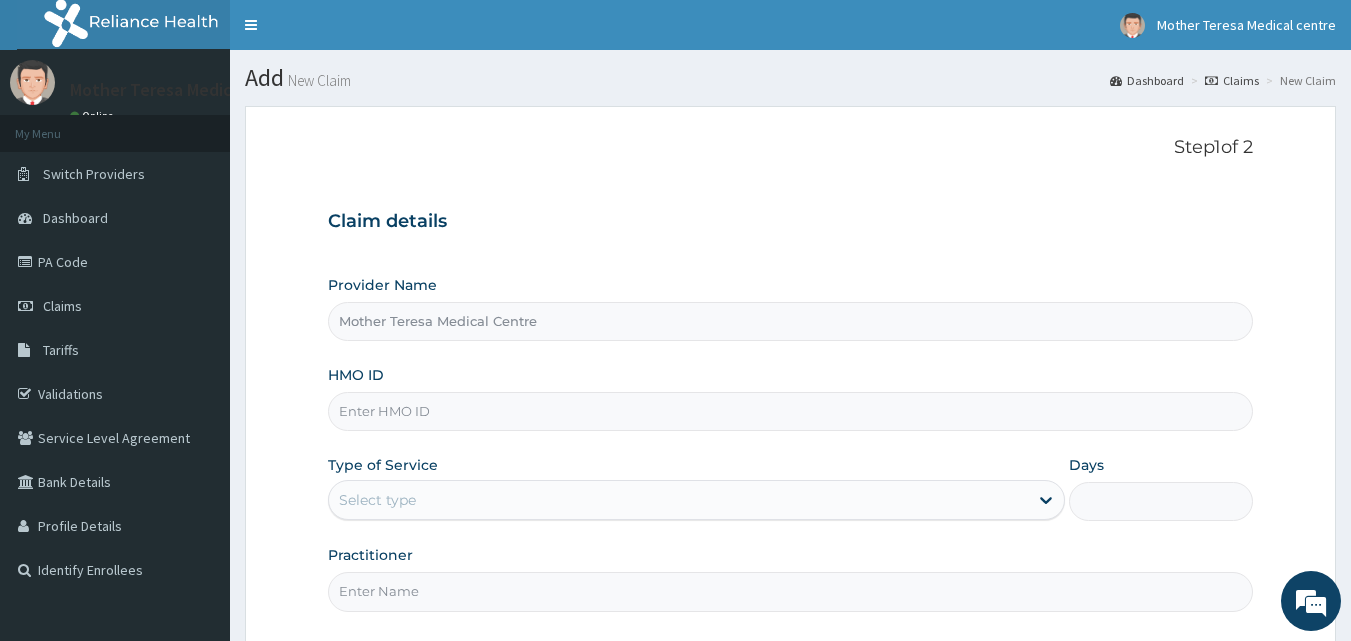 paste on "CHL/11247/B" 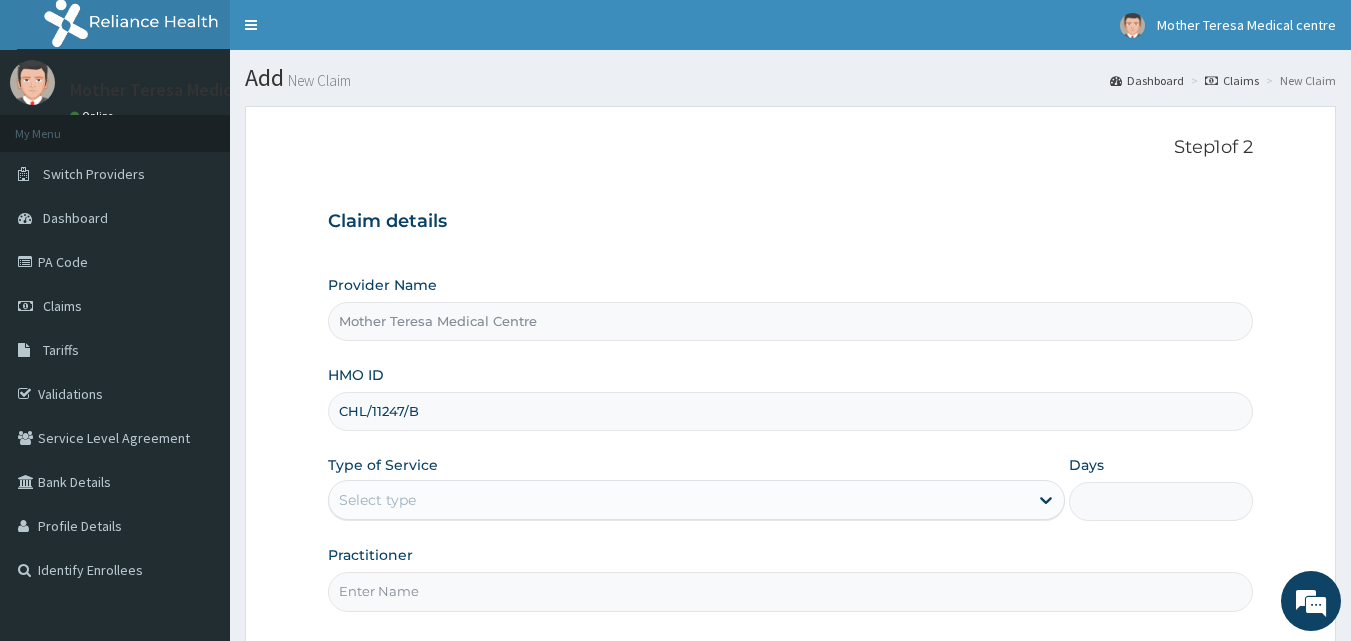 type on "CHL/11247/B" 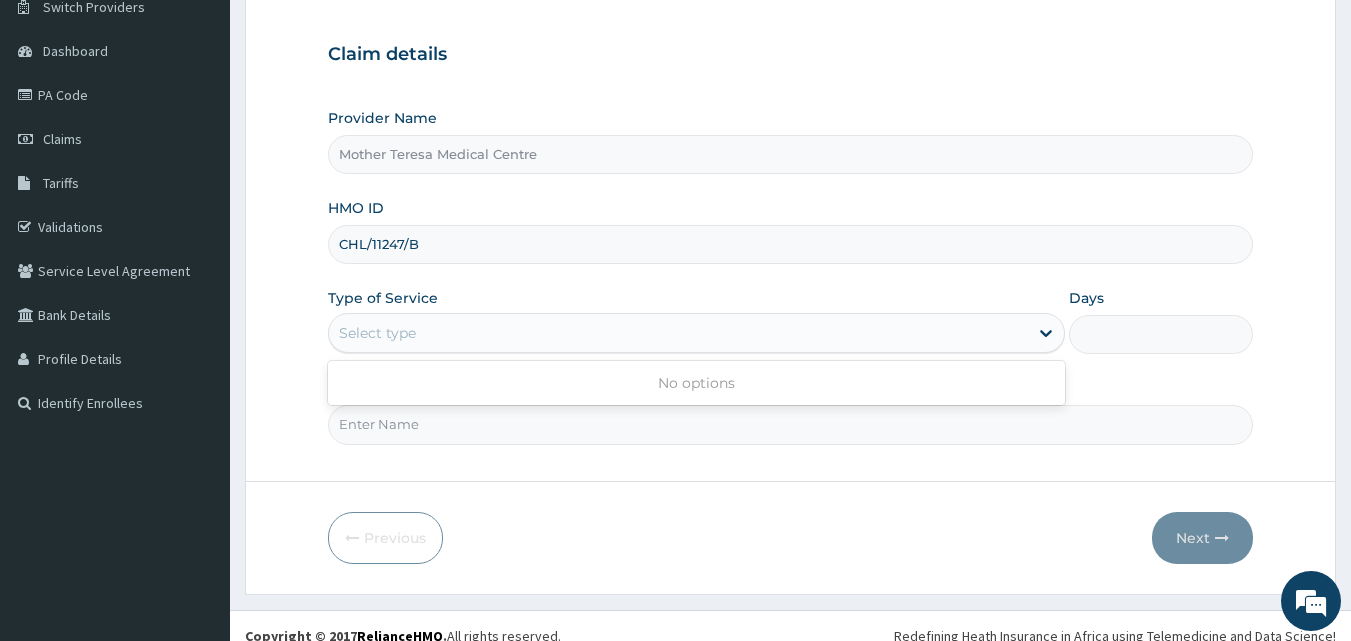 scroll, scrollTop: 187, scrollLeft: 0, axis: vertical 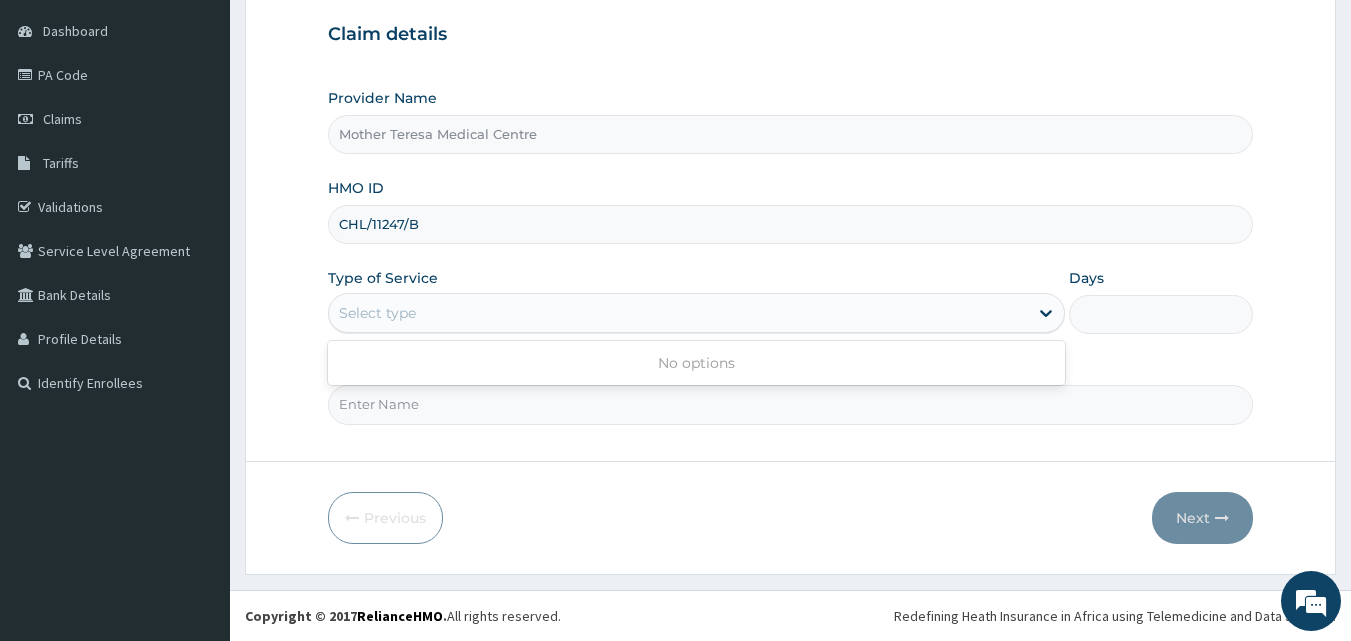 click on "Days" at bounding box center [1161, 314] 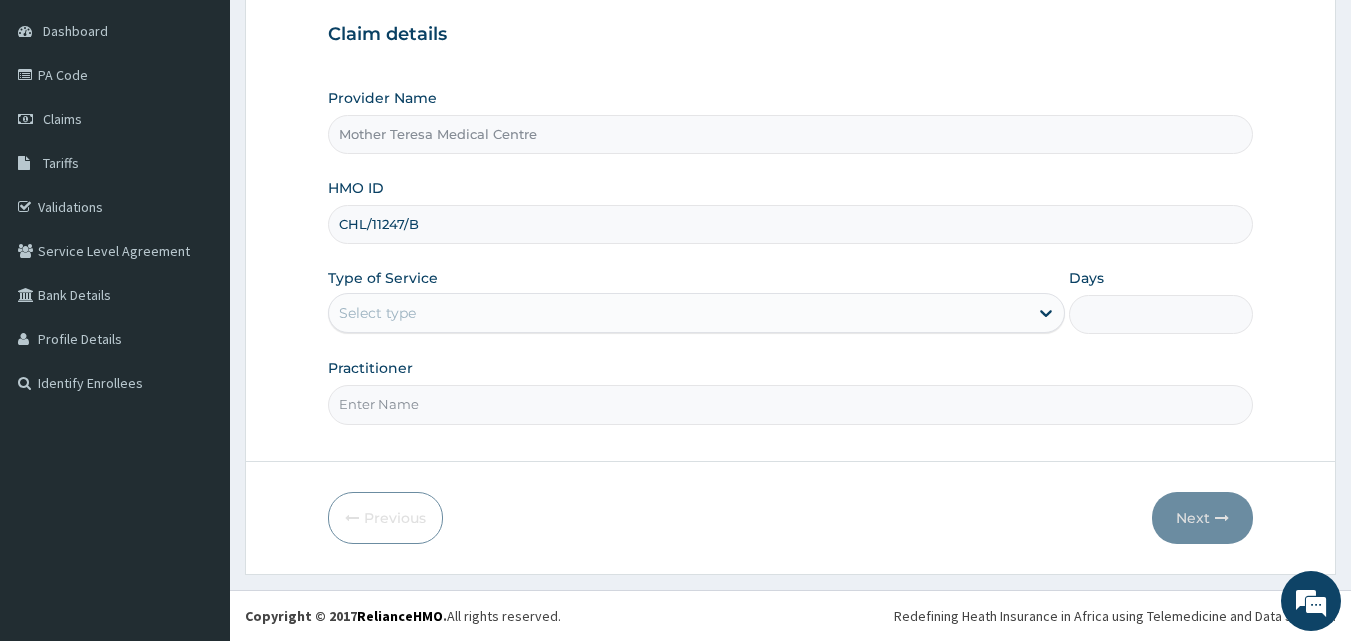scroll, scrollTop: 0, scrollLeft: 0, axis: both 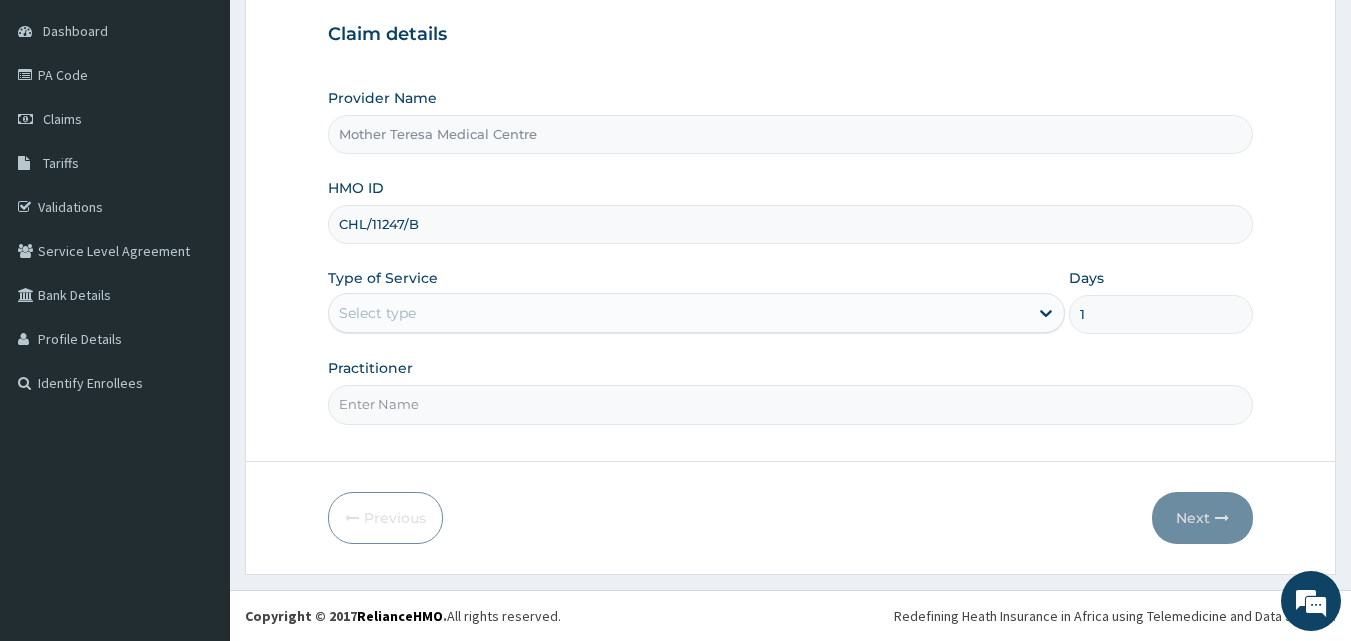 click on "Select type" at bounding box center (678, 313) 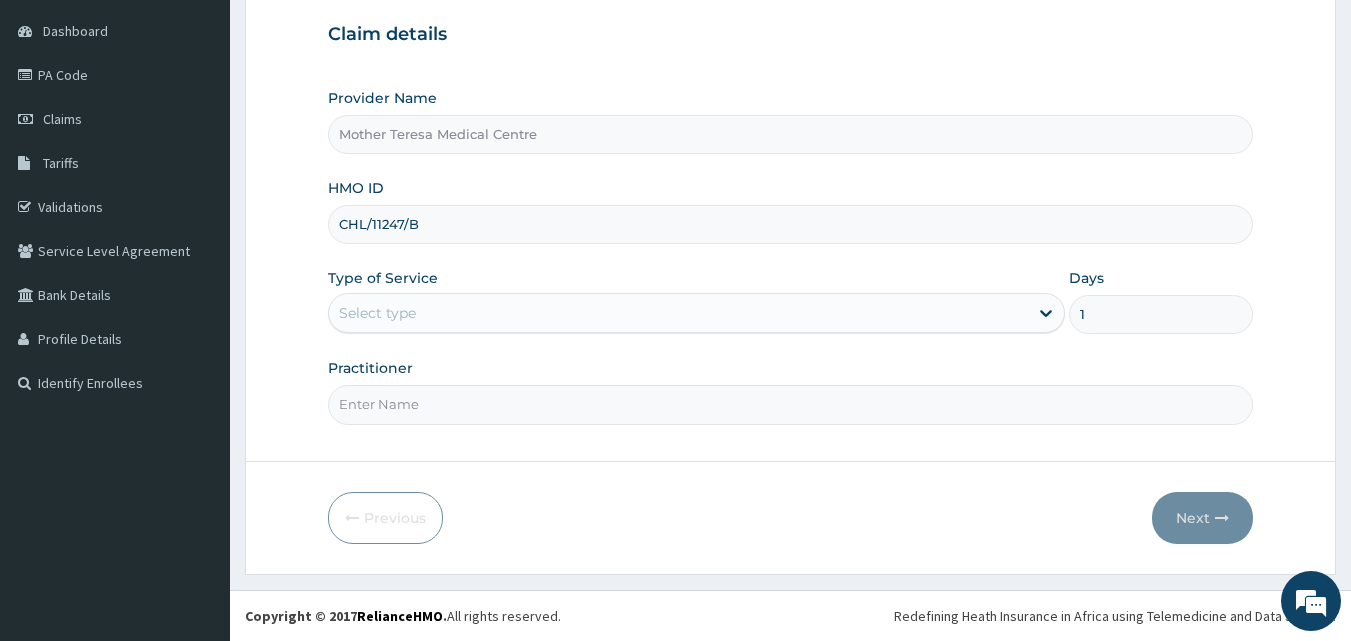 click on "Practitioner" at bounding box center (791, 404) 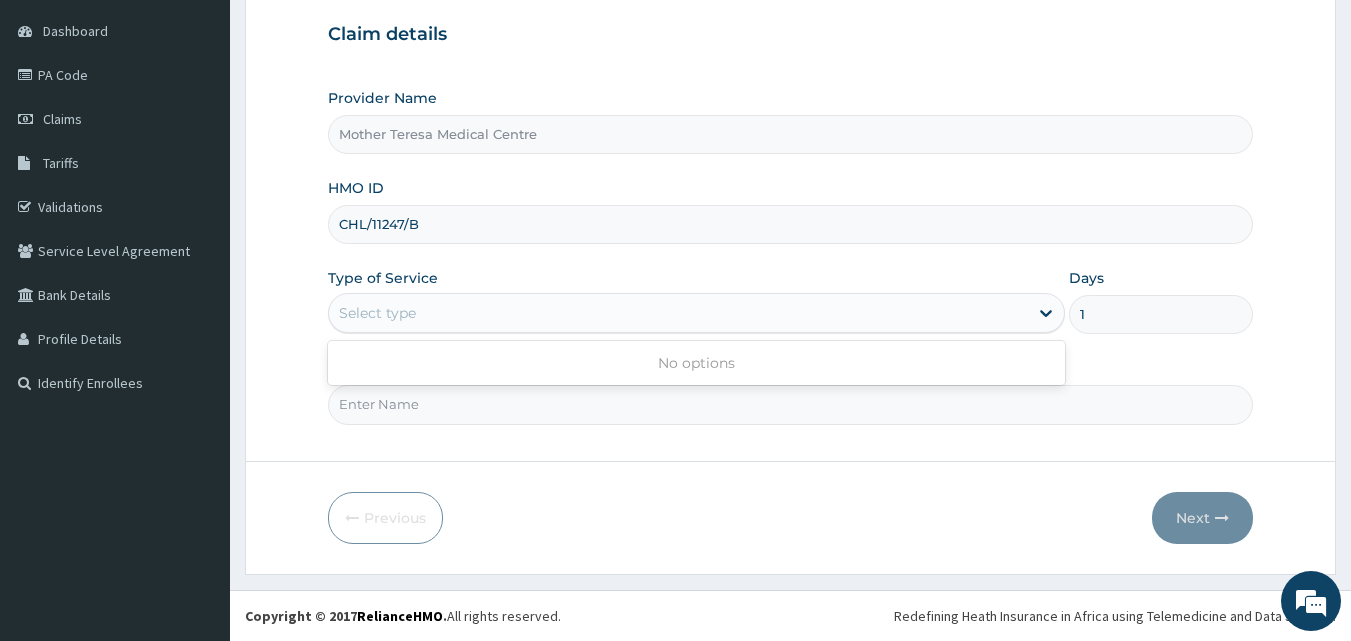 click on "Select type" at bounding box center (678, 313) 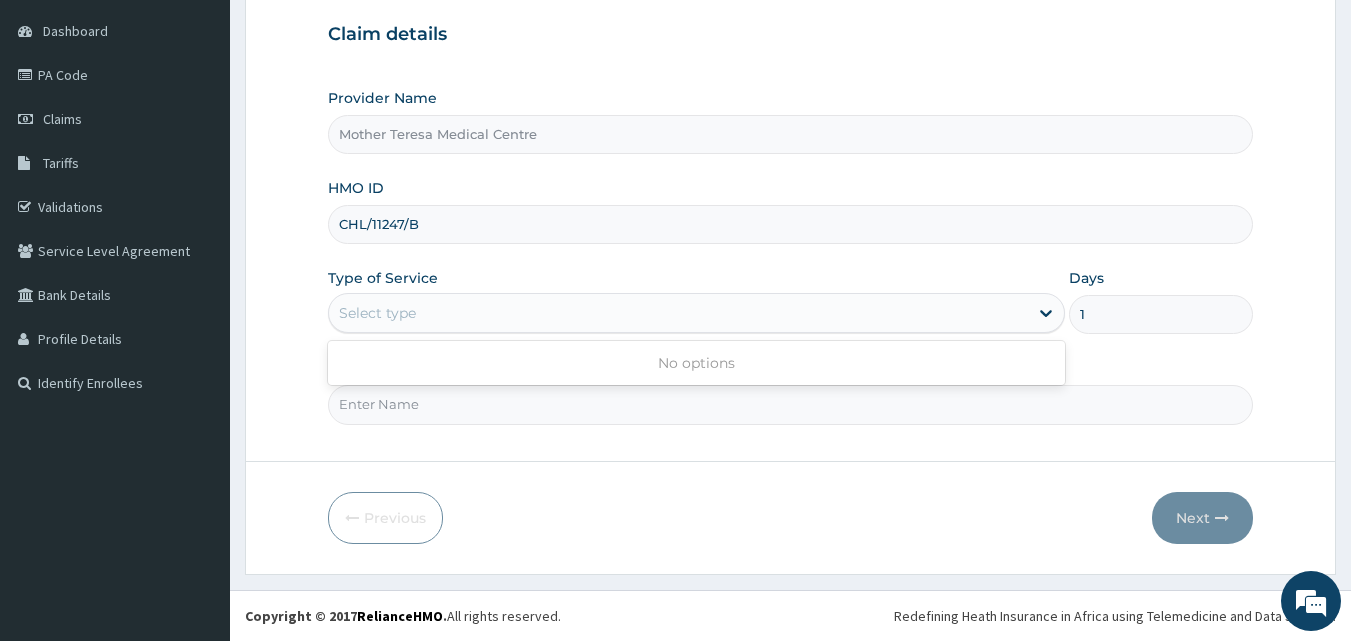 click on "Select type" at bounding box center (678, 313) 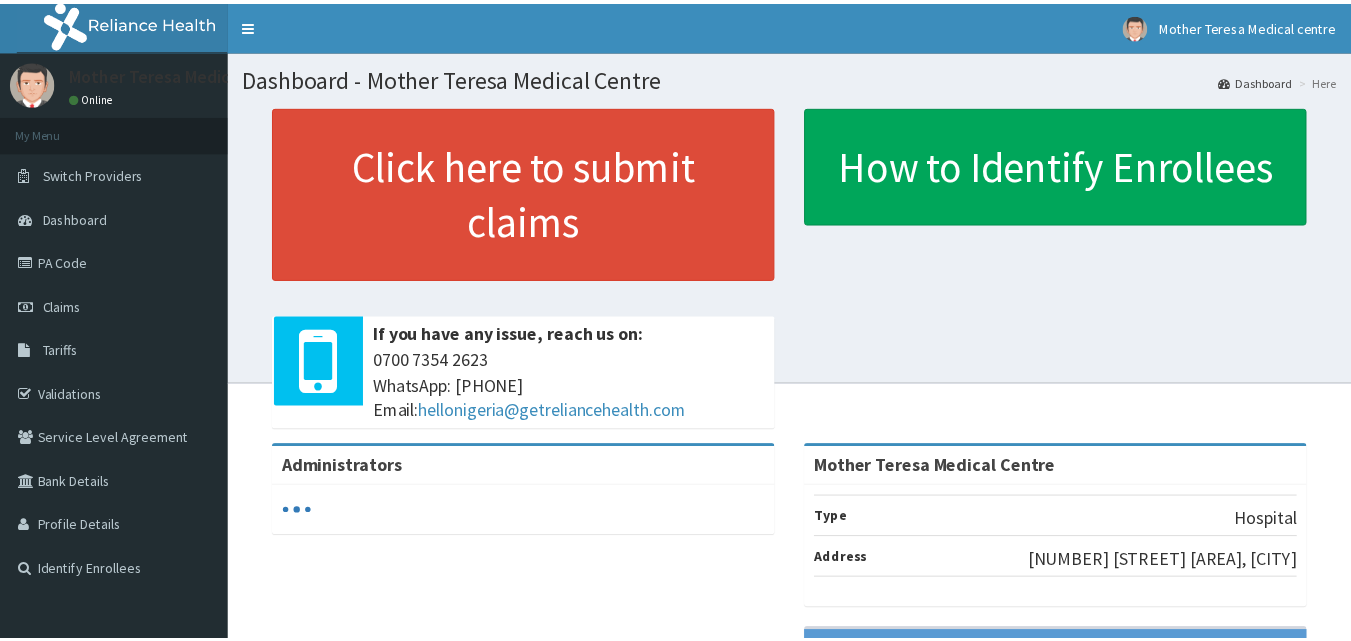 scroll, scrollTop: 0, scrollLeft: 0, axis: both 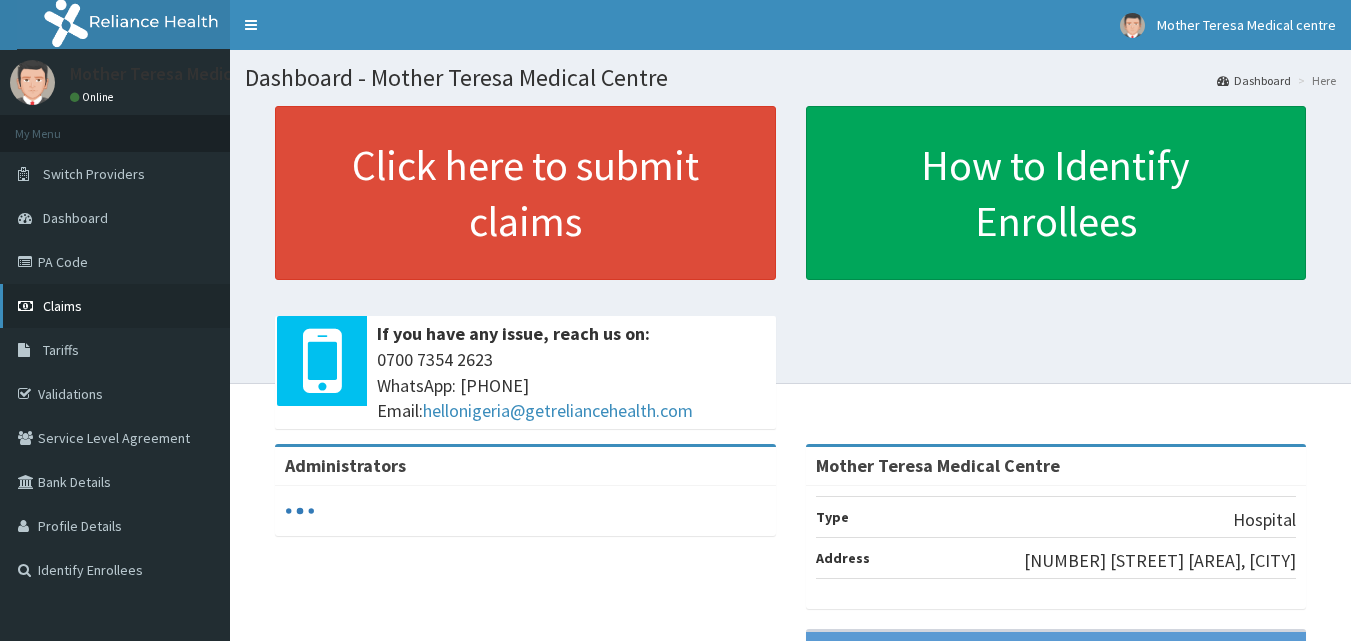 click on "Claims" at bounding box center [62, 306] 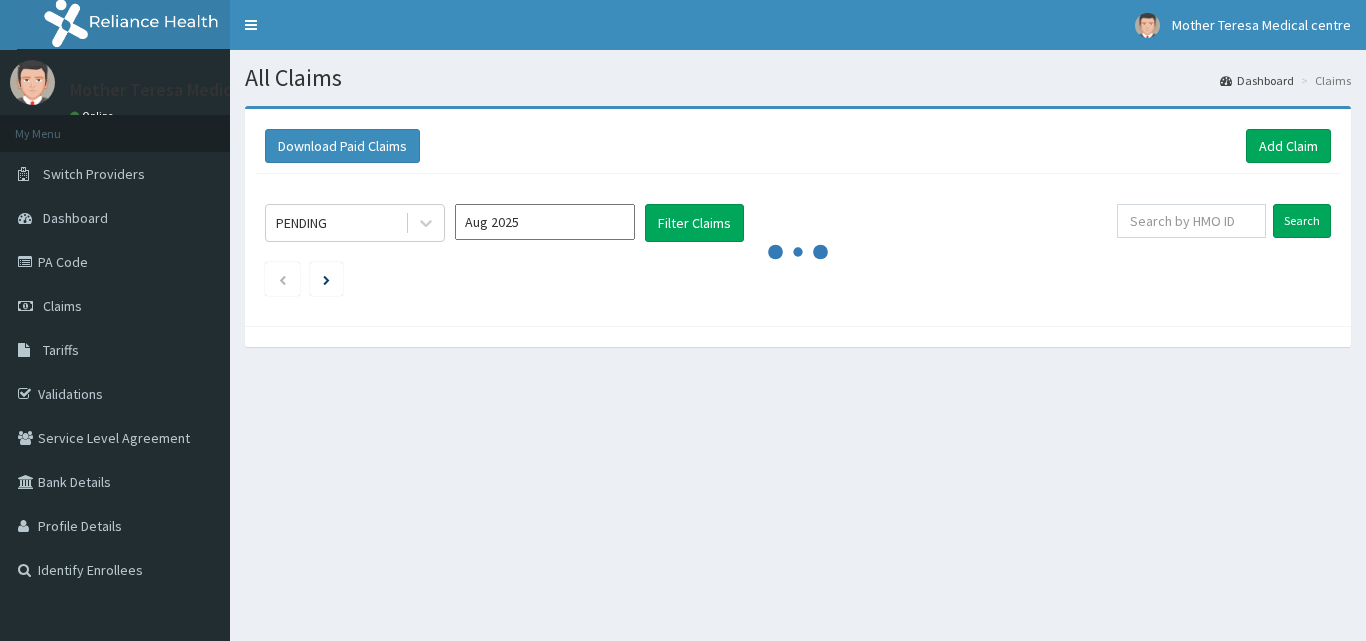scroll, scrollTop: 0, scrollLeft: 0, axis: both 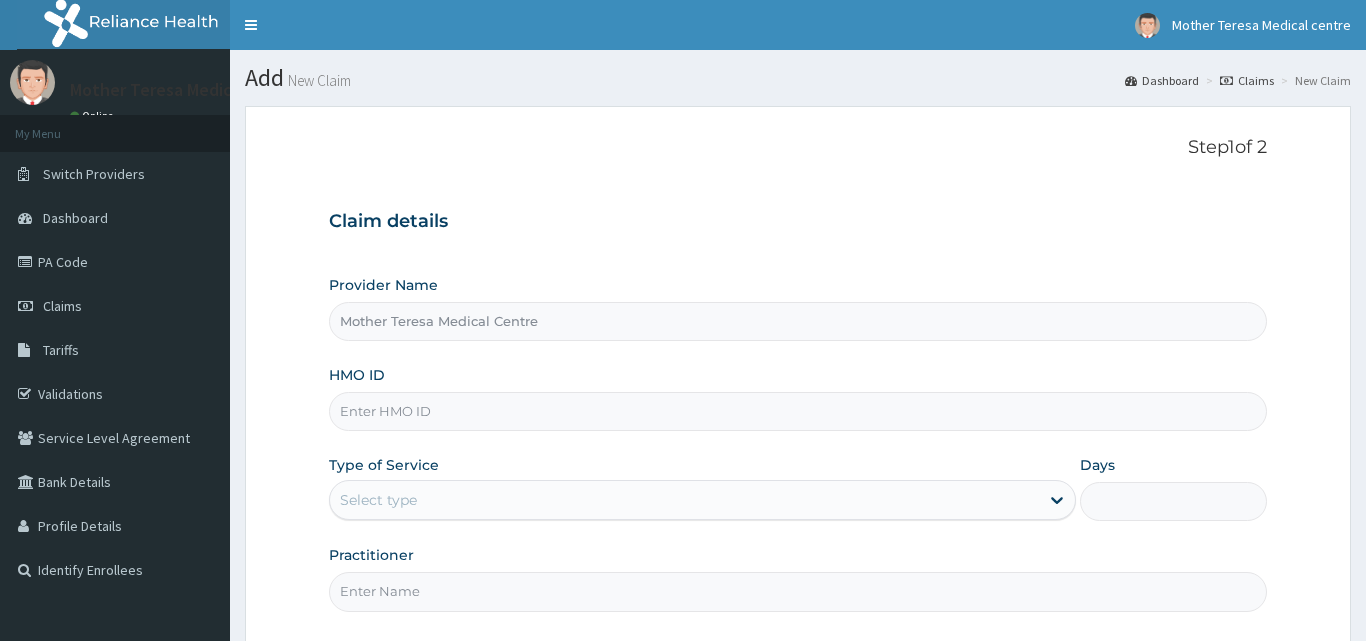 click on "Claim details Provider Name Mother Teresa Medical Centre HMO ID Type of Service Select type Days Practitioner" at bounding box center (798, 401) 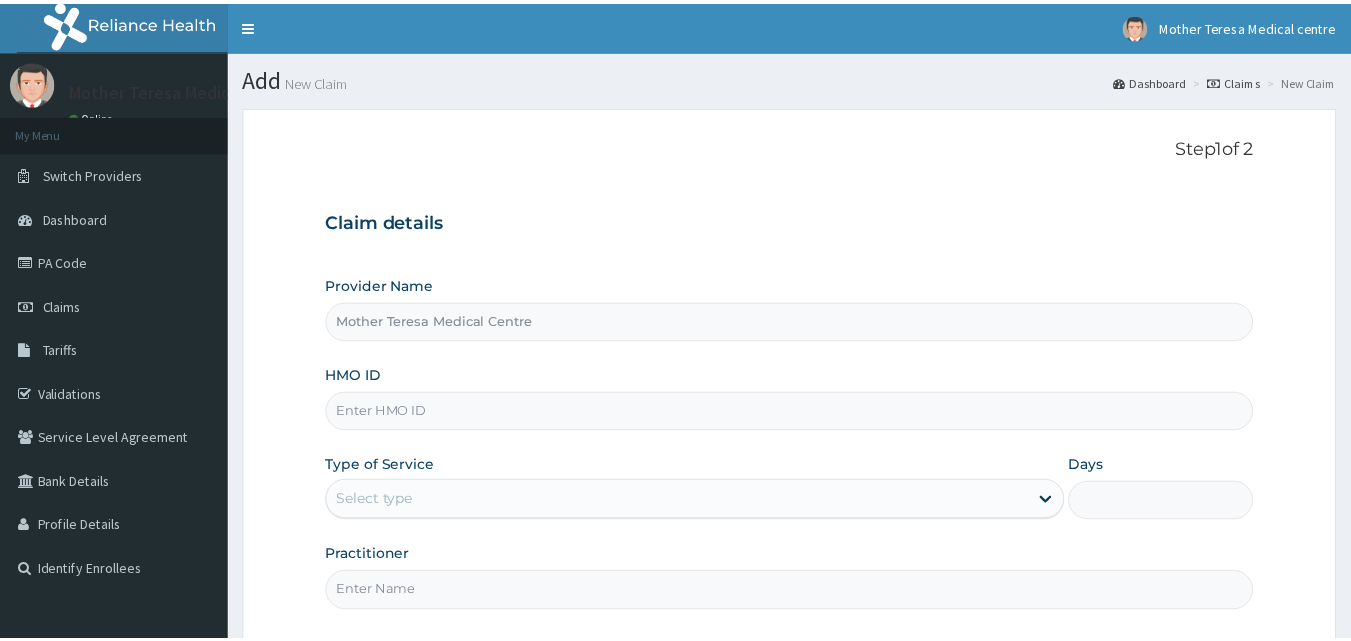 scroll, scrollTop: 0, scrollLeft: 0, axis: both 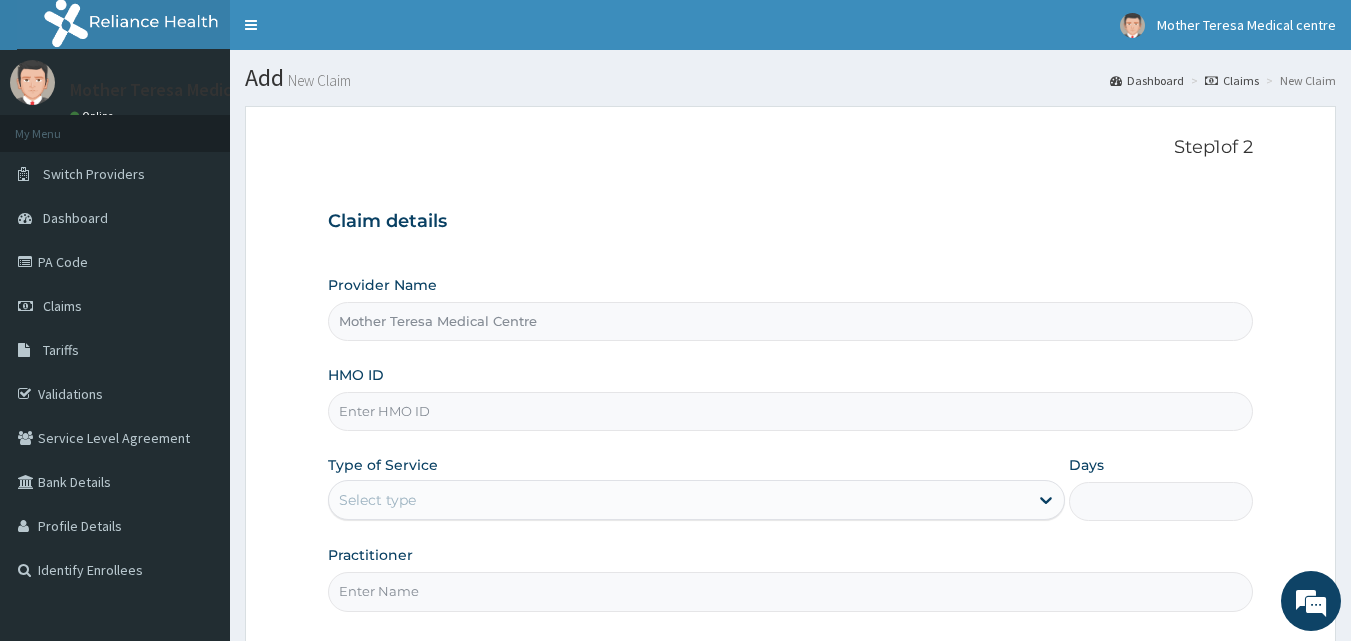 click on "HMO ID" at bounding box center [791, 411] 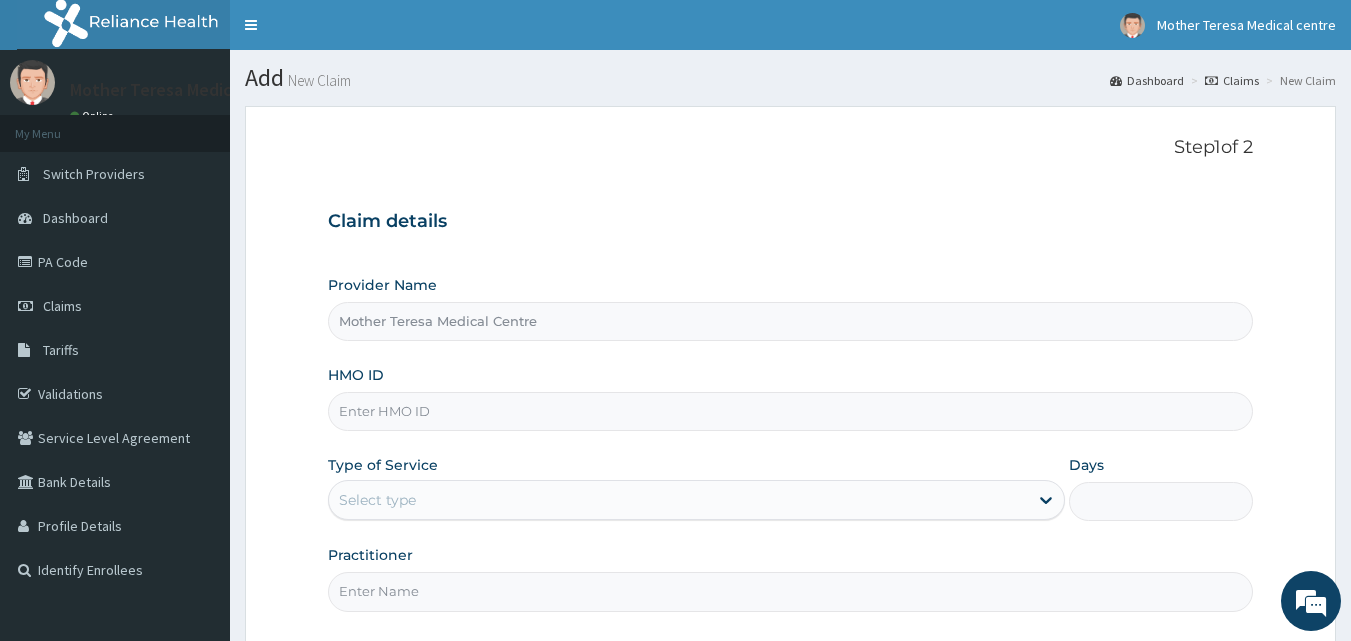 paste on "CHL/11247/B" 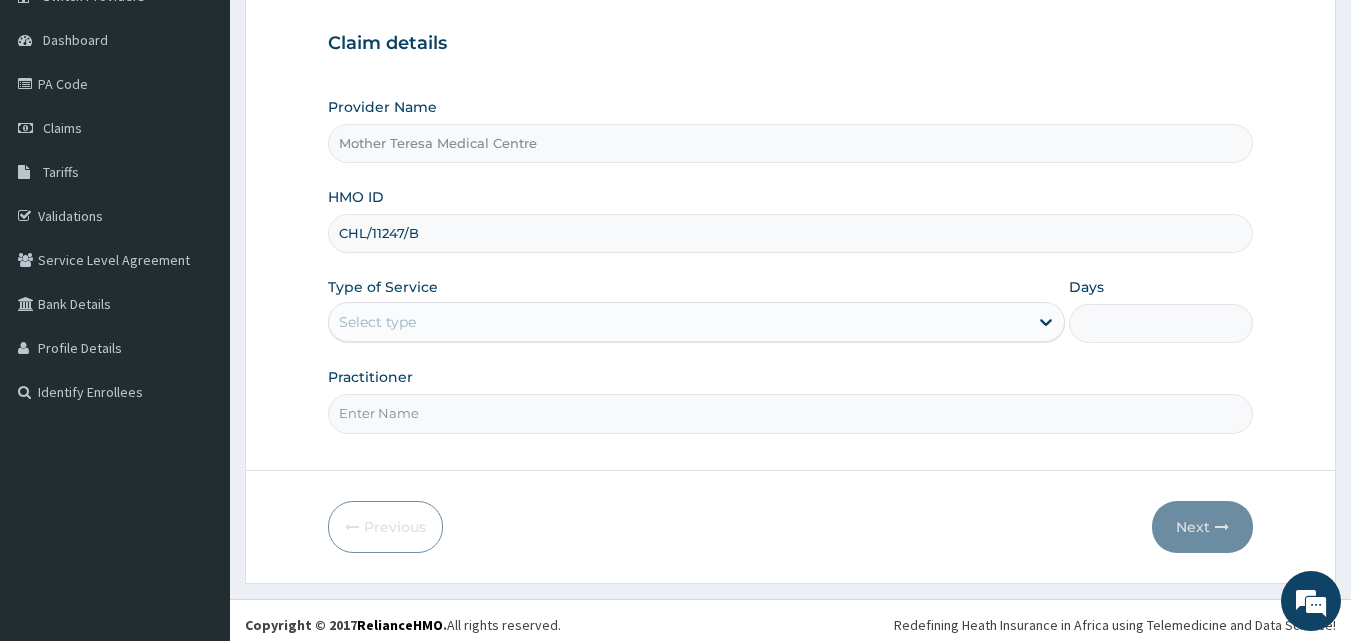 scroll, scrollTop: 187, scrollLeft: 0, axis: vertical 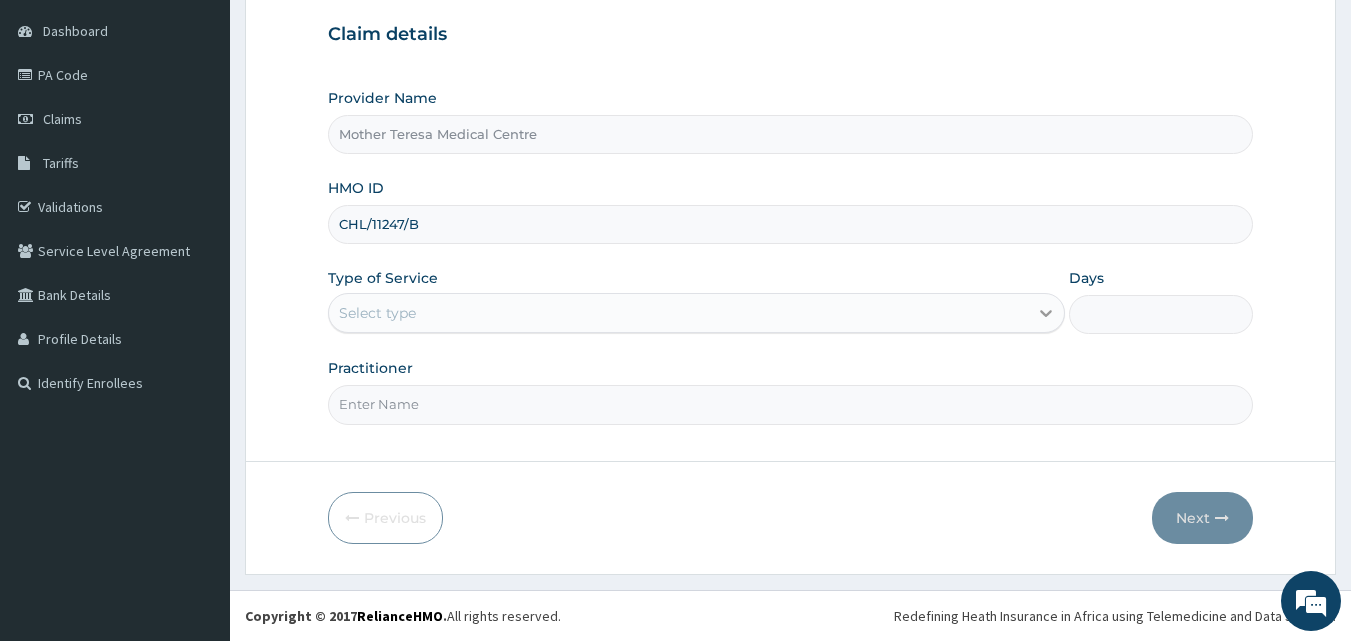 type on "CHL/11247/B" 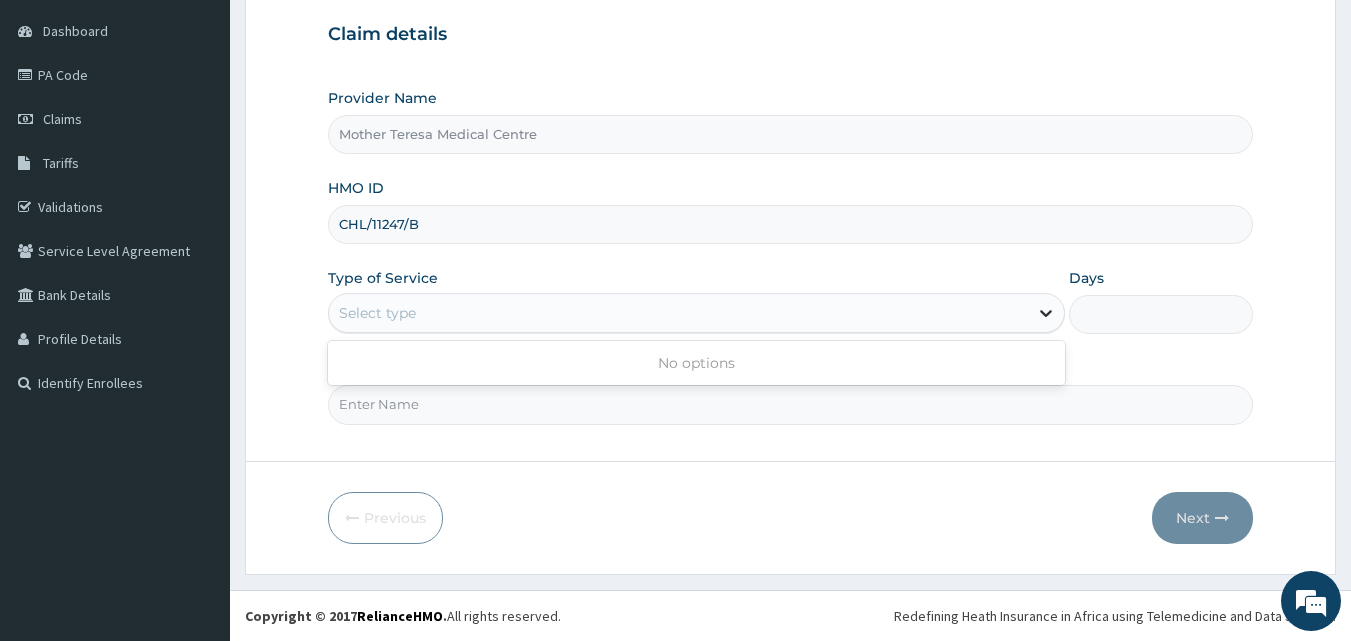 click 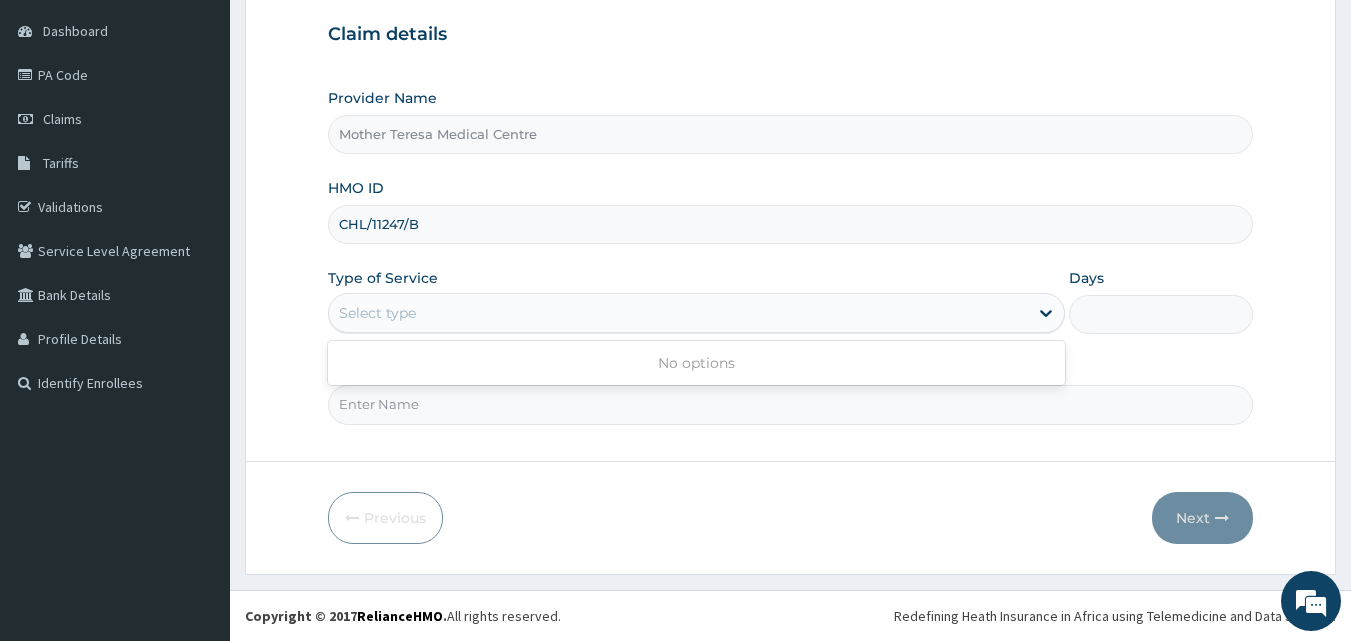 scroll, scrollTop: 0, scrollLeft: 0, axis: both 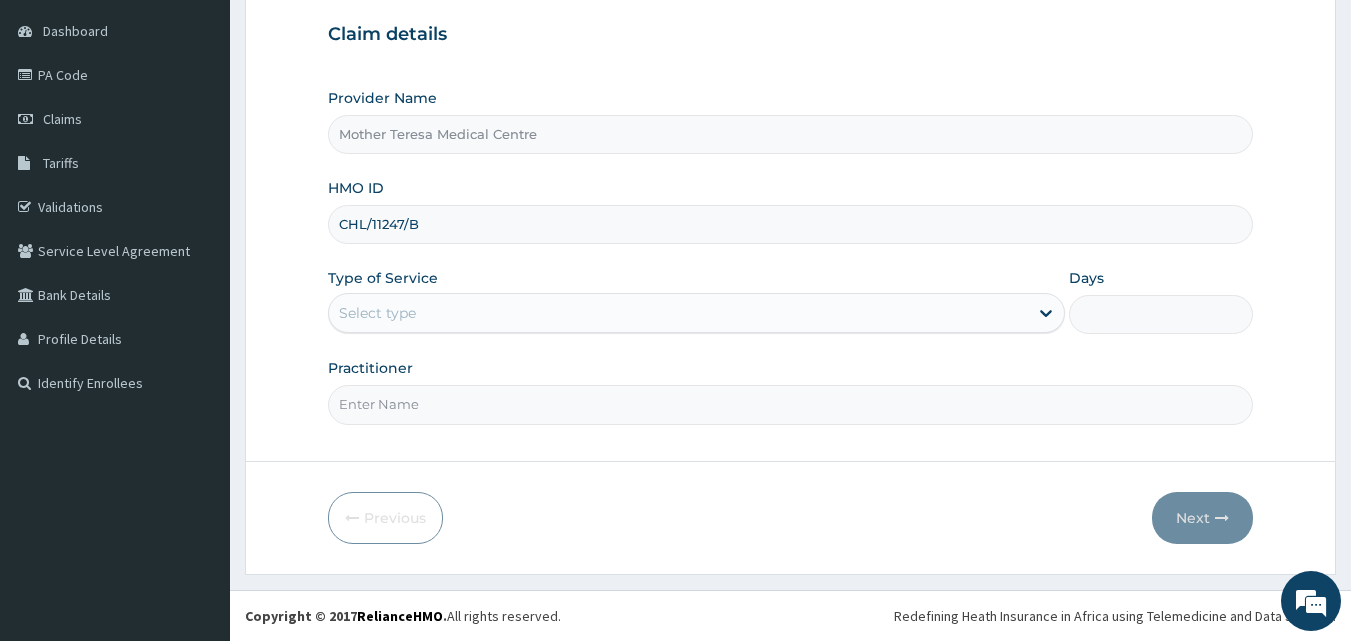 click on "Practitioner" at bounding box center [791, 404] 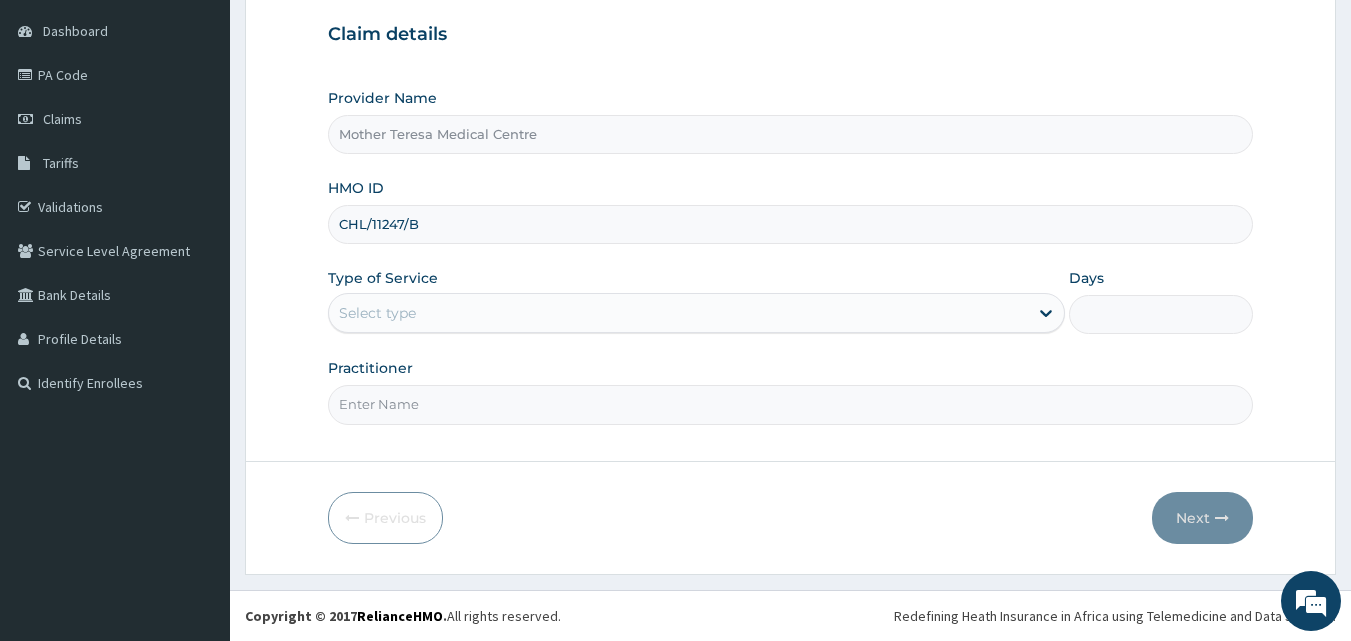 type on "DR. ADEYINKA" 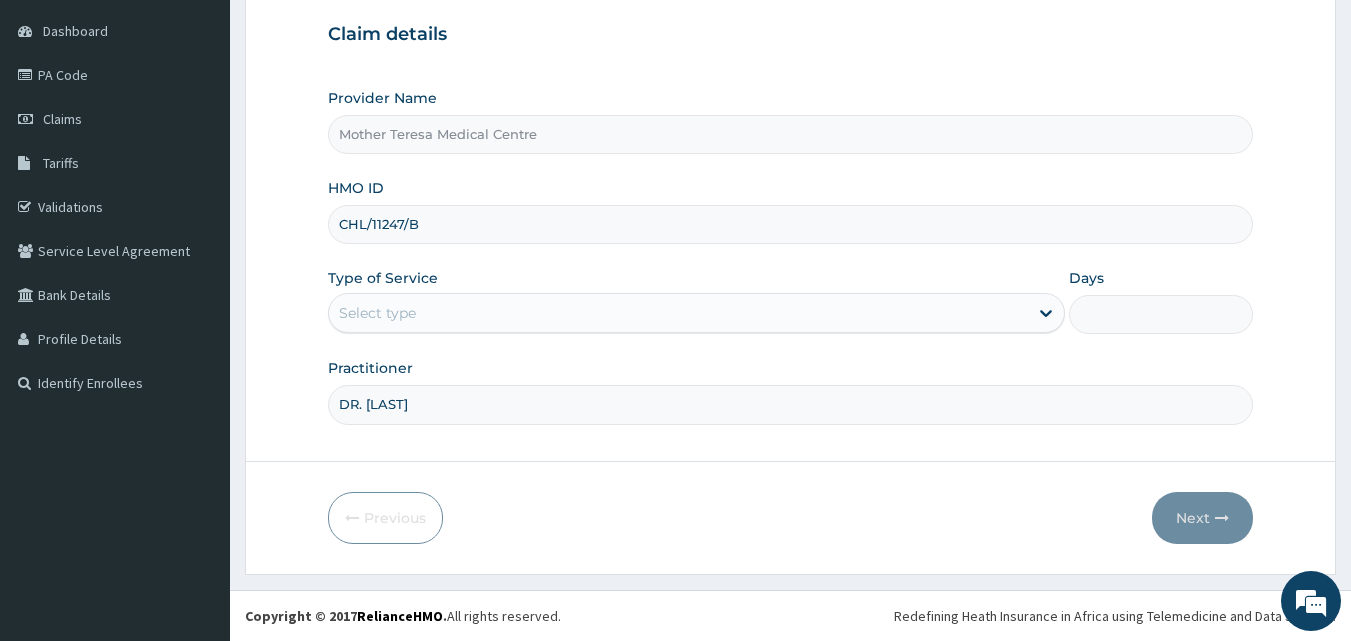 drag, startPoint x: 1205, startPoint y: 298, endPoint x: 1200, endPoint y: 309, distance: 12.083046 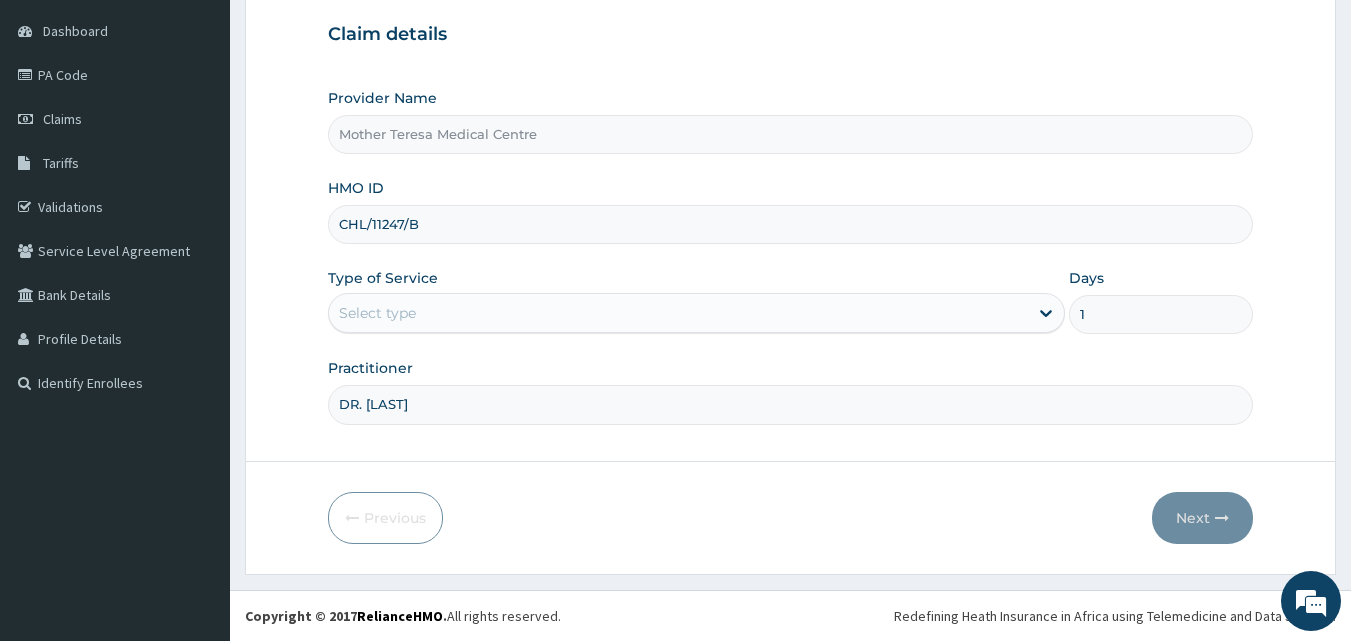 click on "Select type" at bounding box center [678, 313] 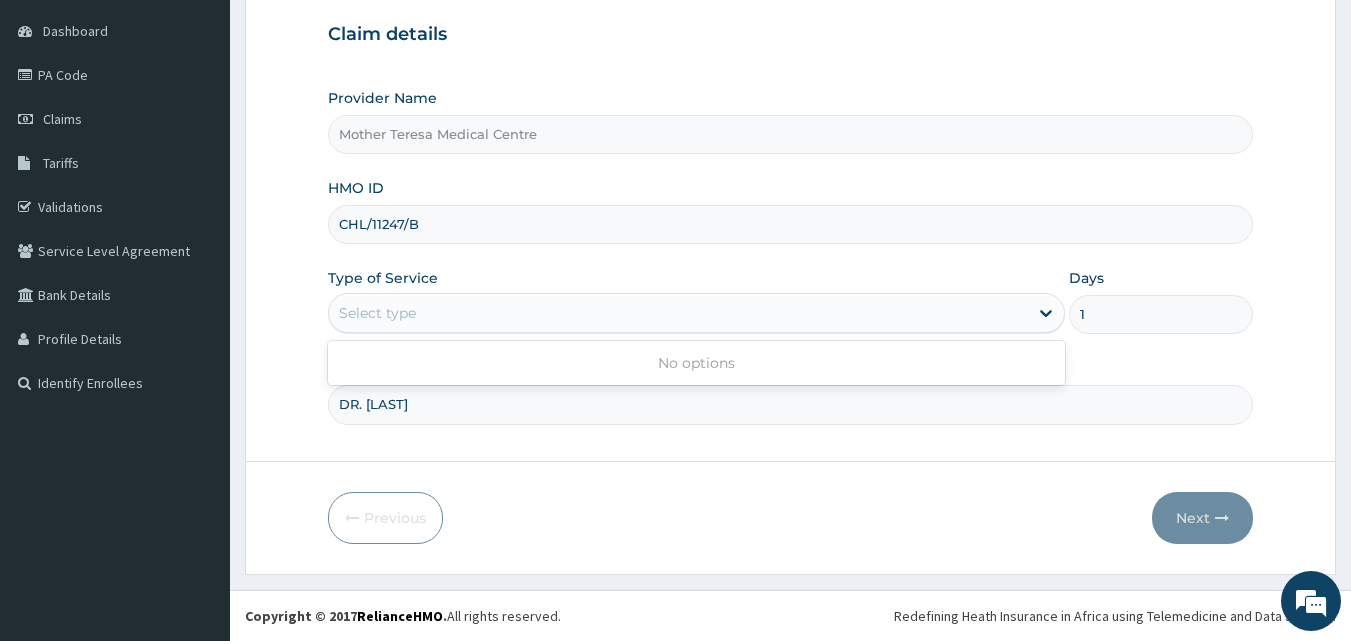 click on "No options" at bounding box center (696, 363) 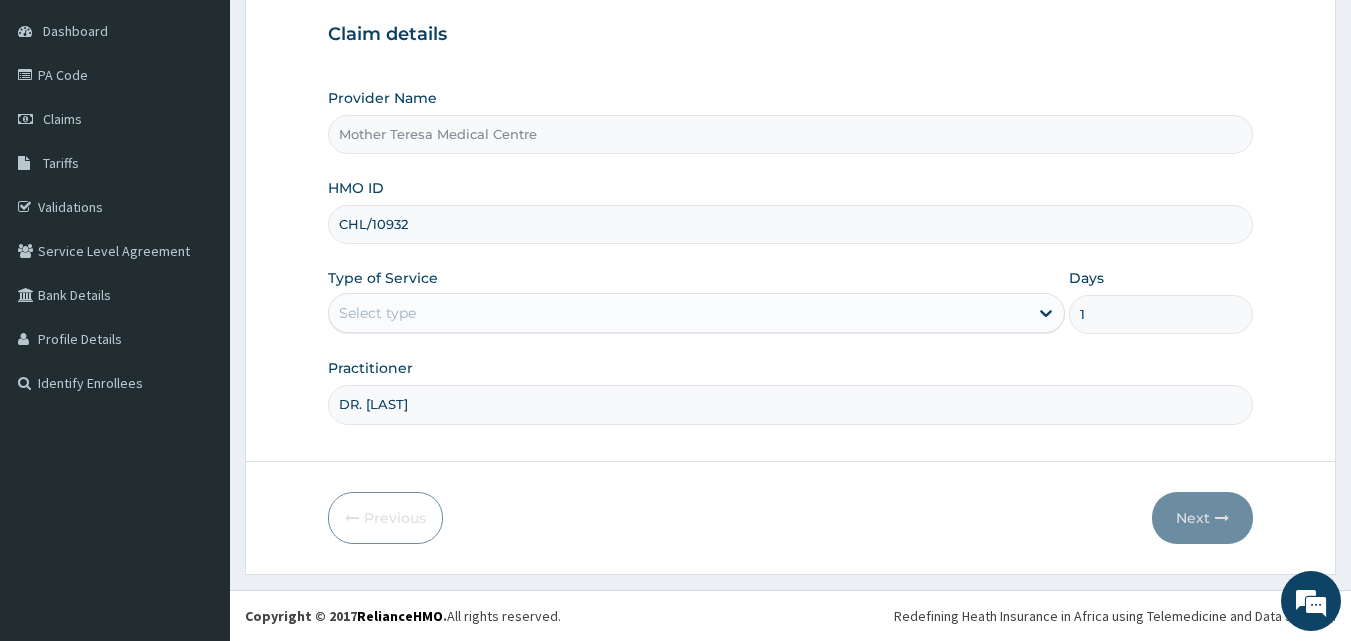 type on "CHL/10932/B" 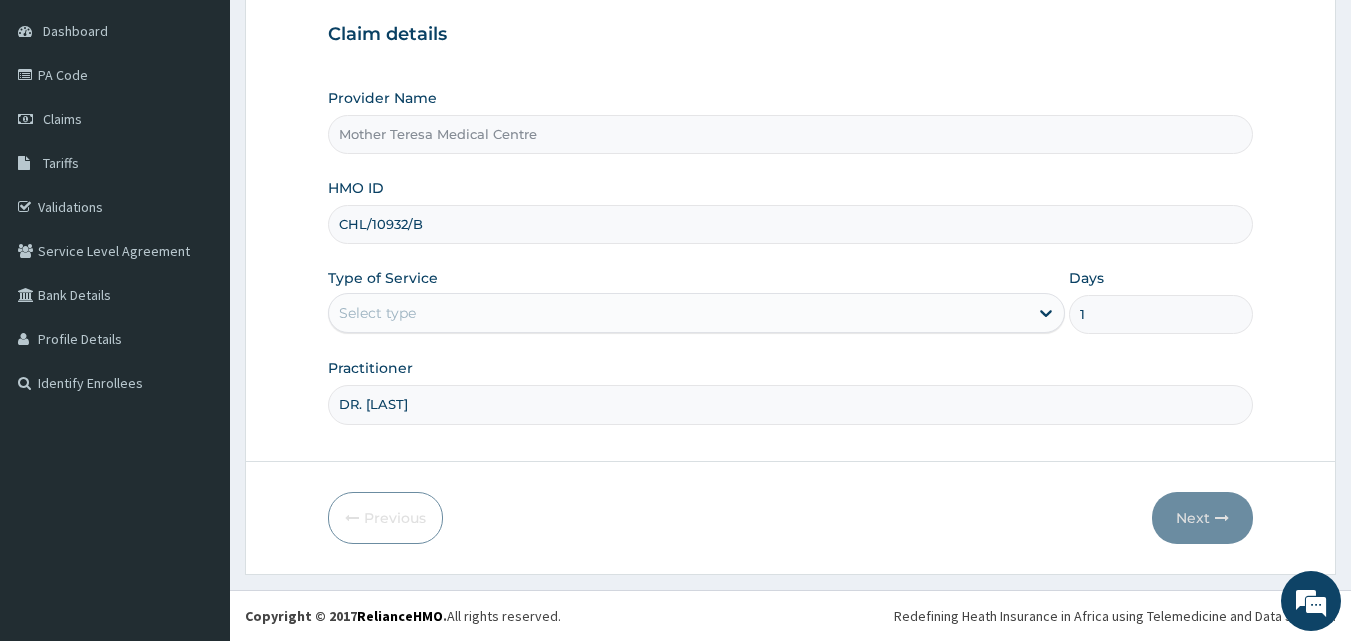 click on "Select type" at bounding box center [678, 313] 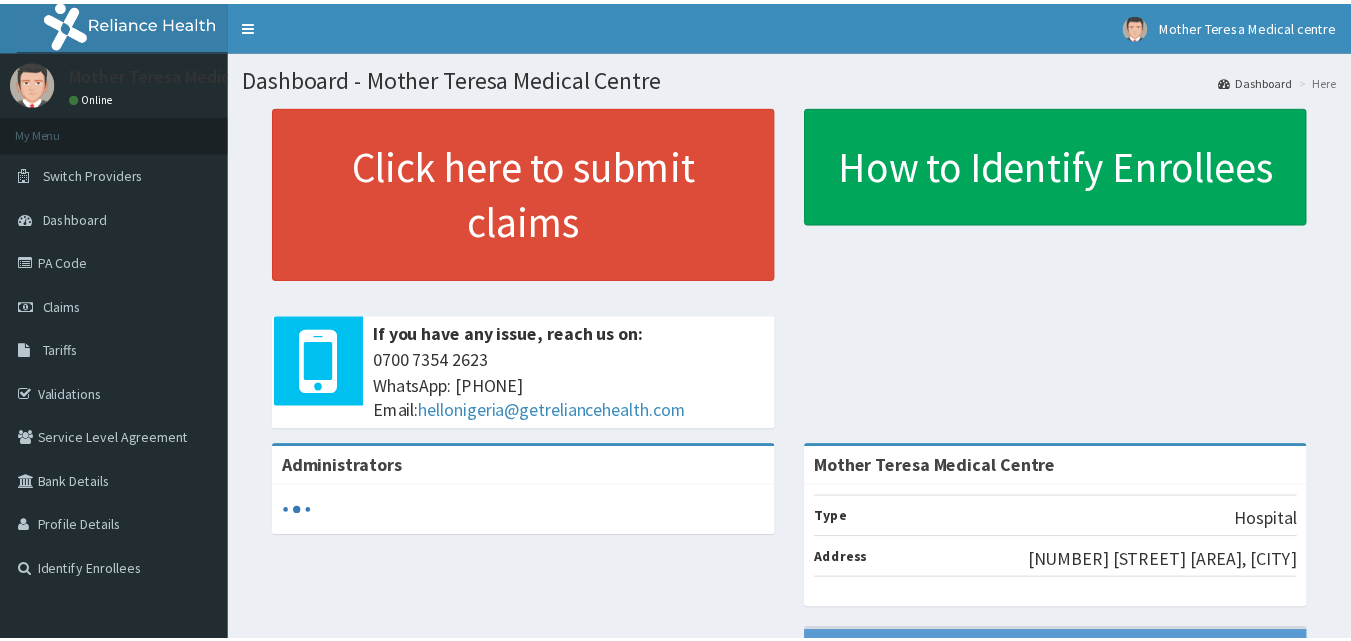 scroll, scrollTop: 0, scrollLeft: 0, axis: both 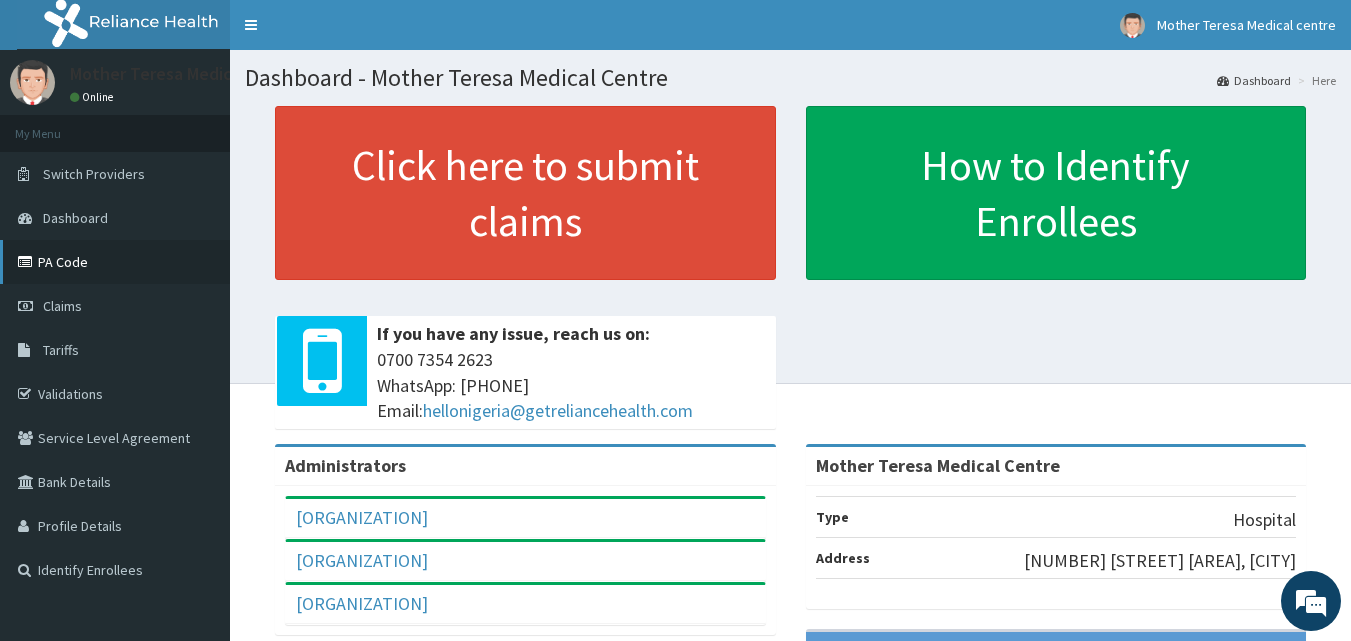 click on "PA Code" at bounding box center (115, 262) 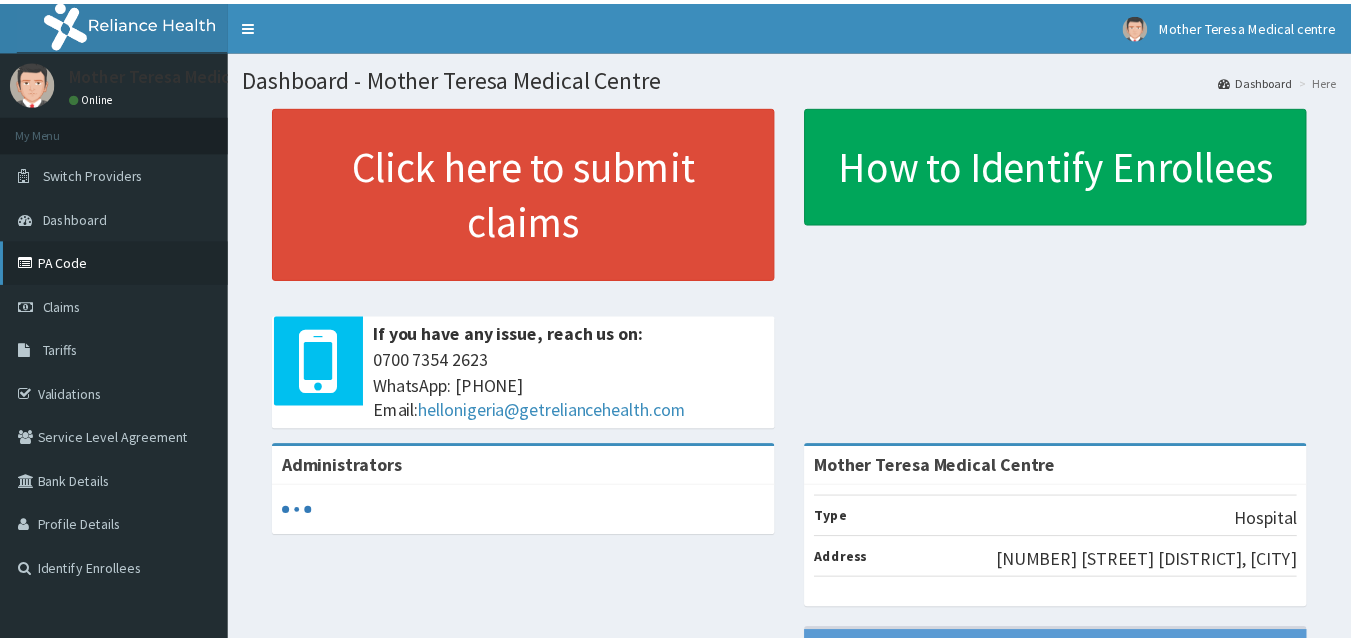 scroll, scrollTop: 0, scrollLeft: 0, axis: both 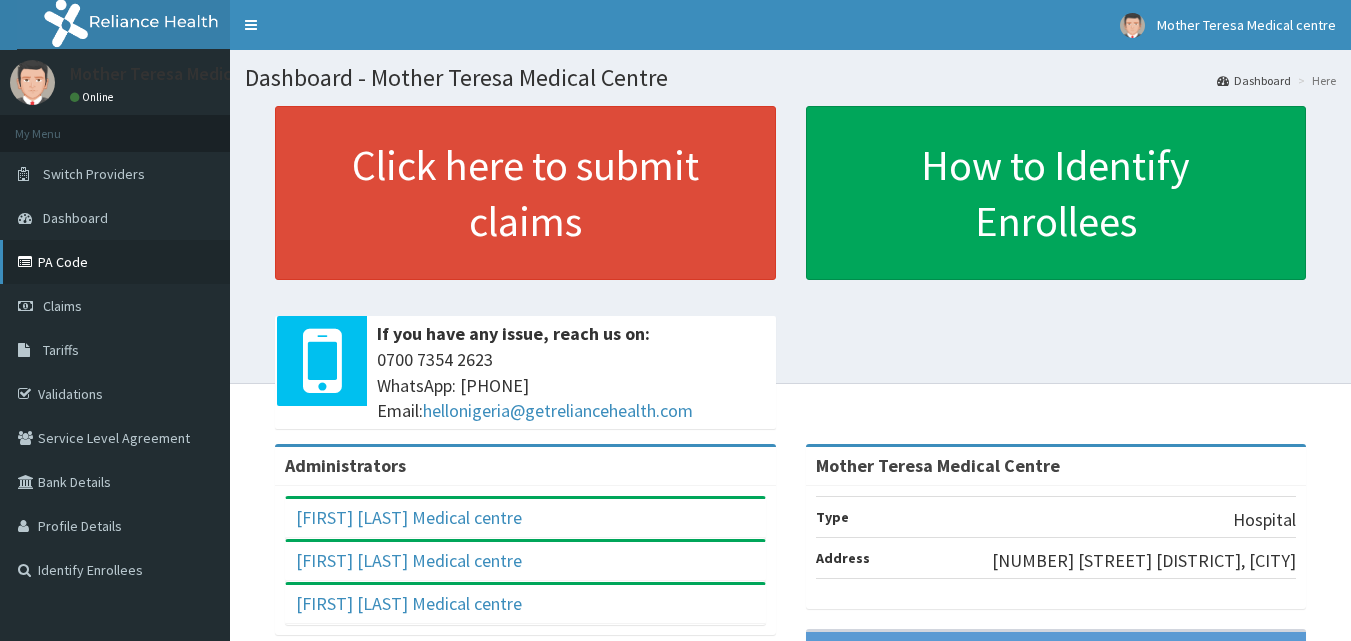 click on "PA Code" at bounding box center [115, 262] 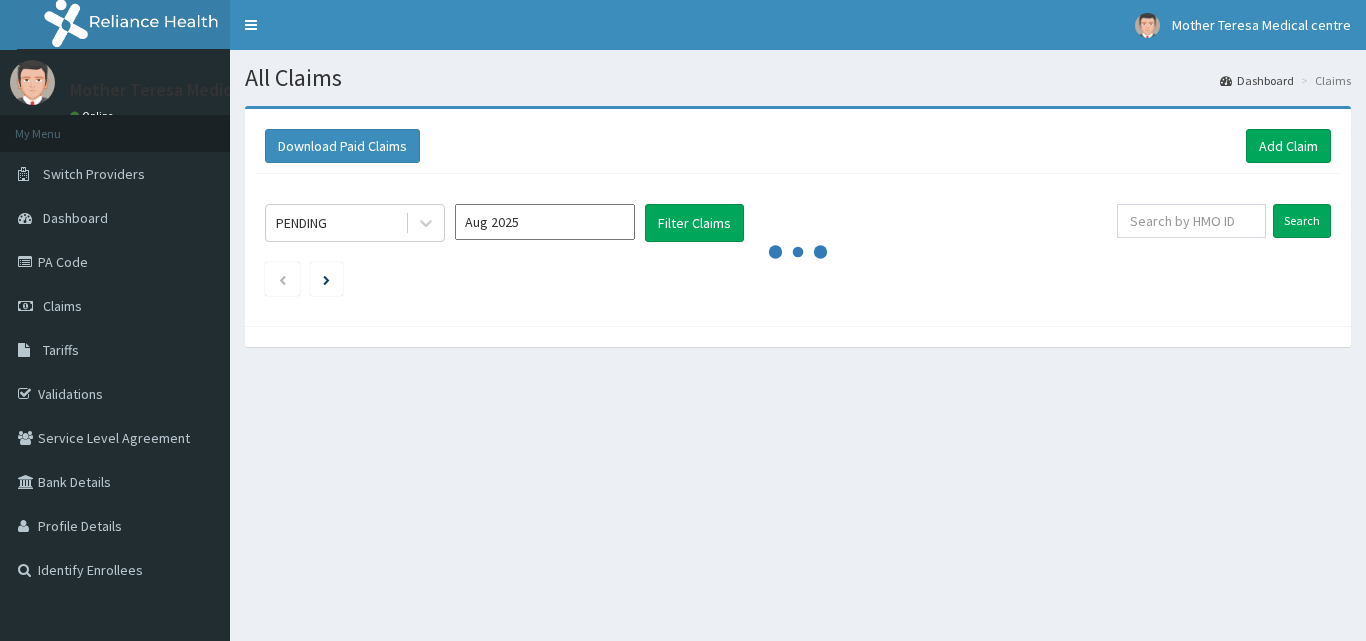 click on "Add Claim" at bounding box center [1288, 146] 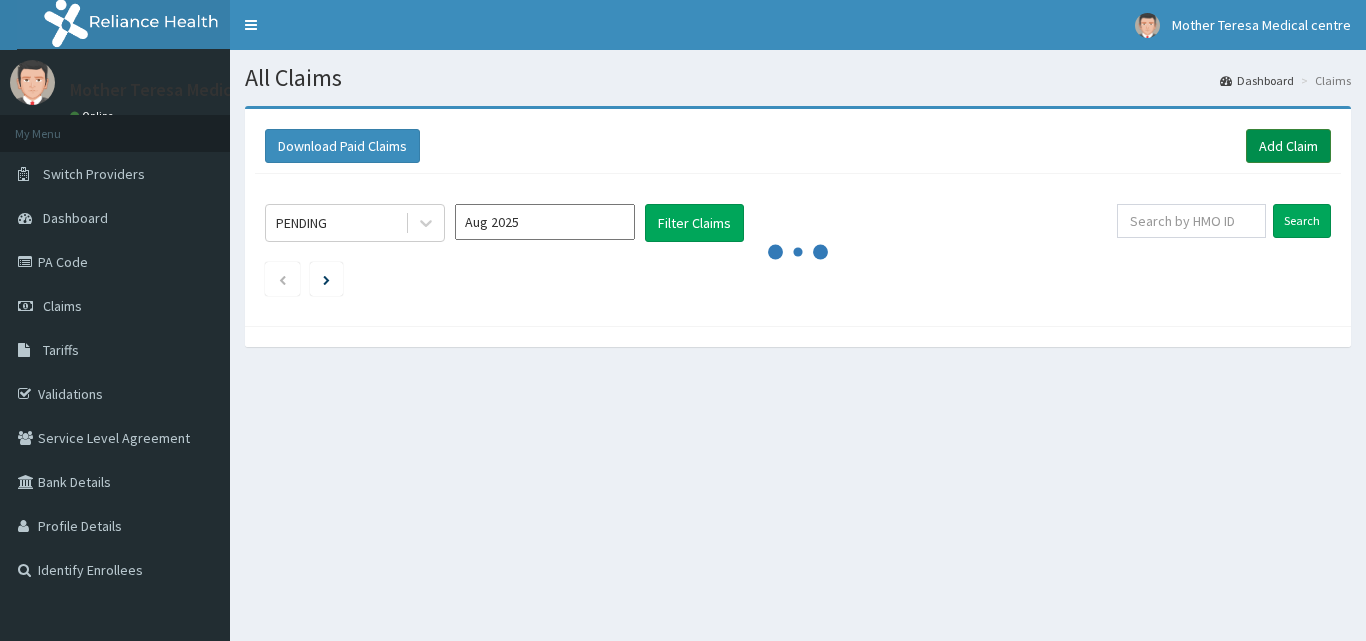 scroll, scrollTop: 0, scrollLeft: 0, axis: both 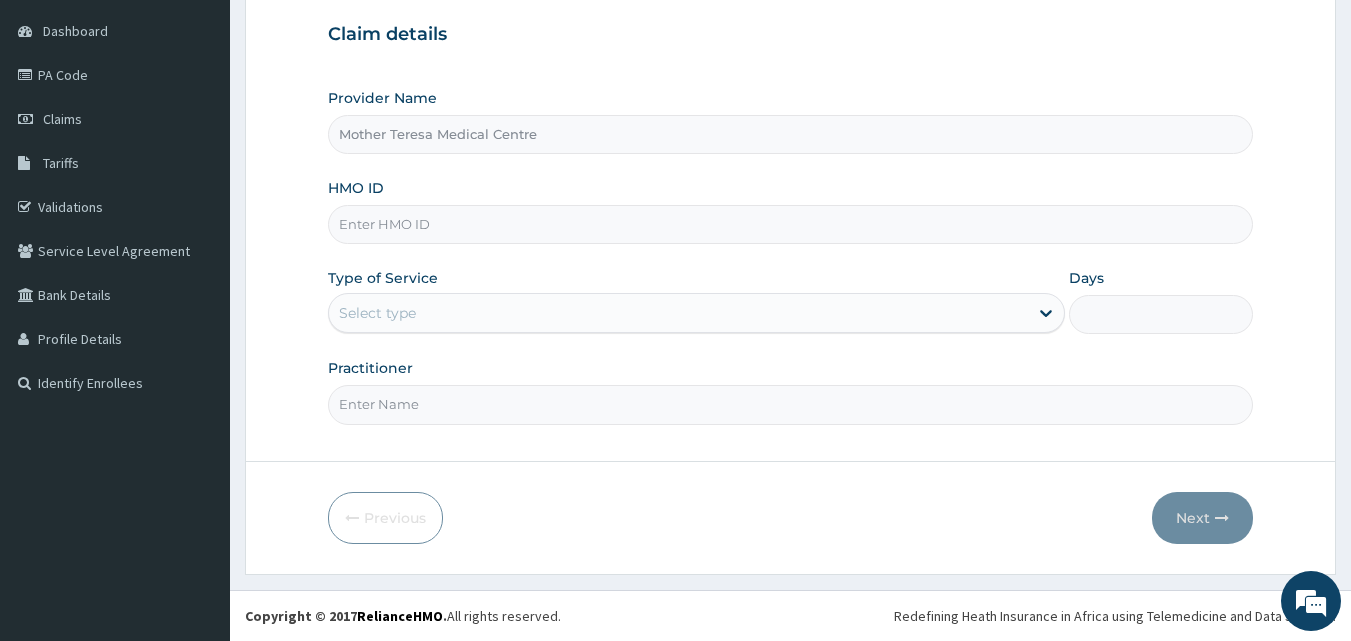 click on "HMO ID" at bounding box center (791, 224) 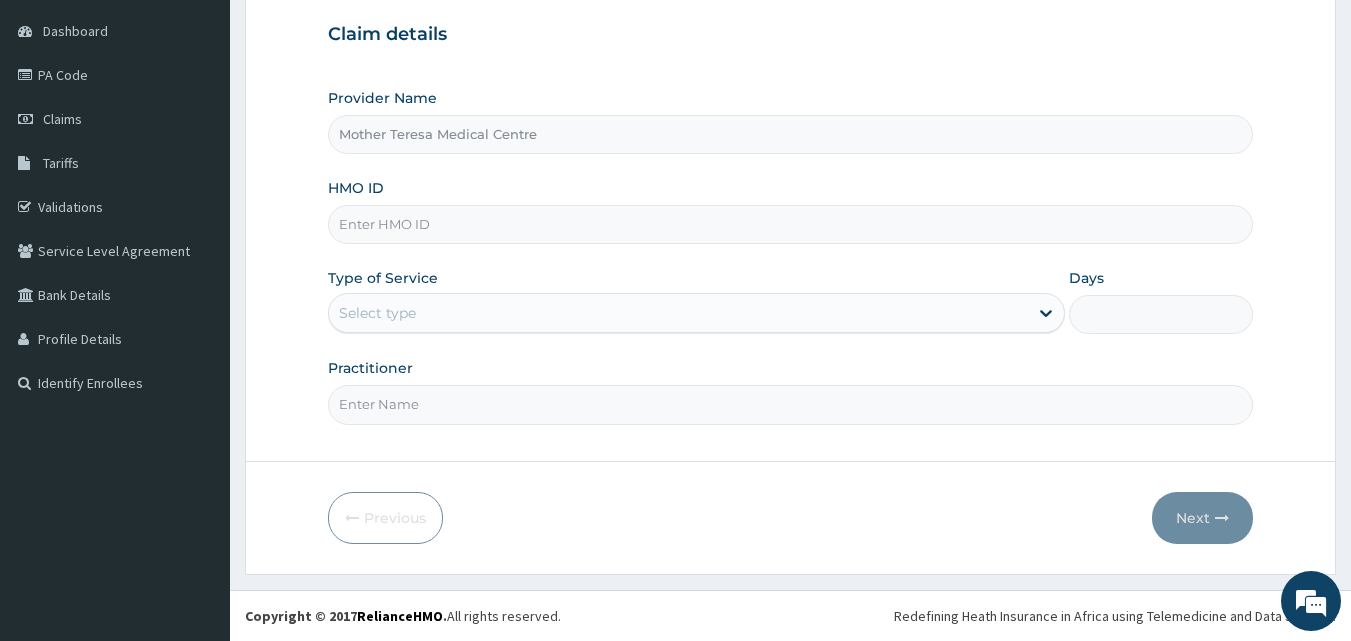 paste on "CHL/11247/B" 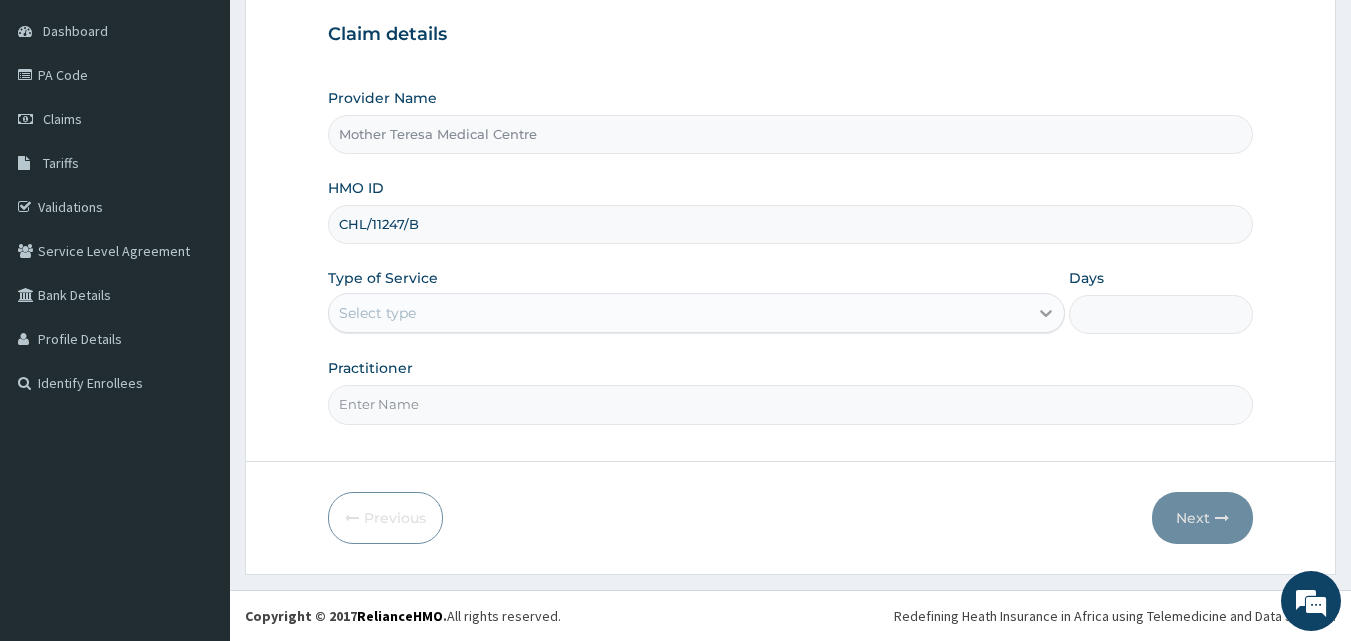 type on "CHL/11247/B" 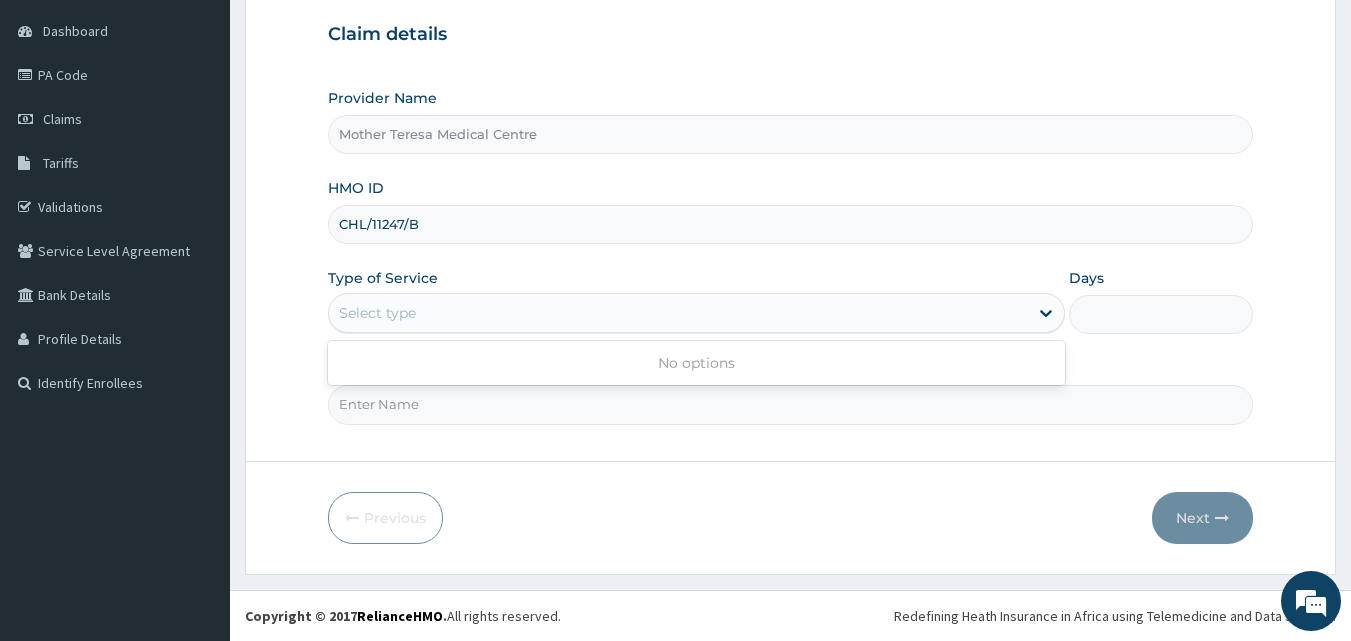 scroll, scrollTop: 0, scrollLeft: 0, axis: both 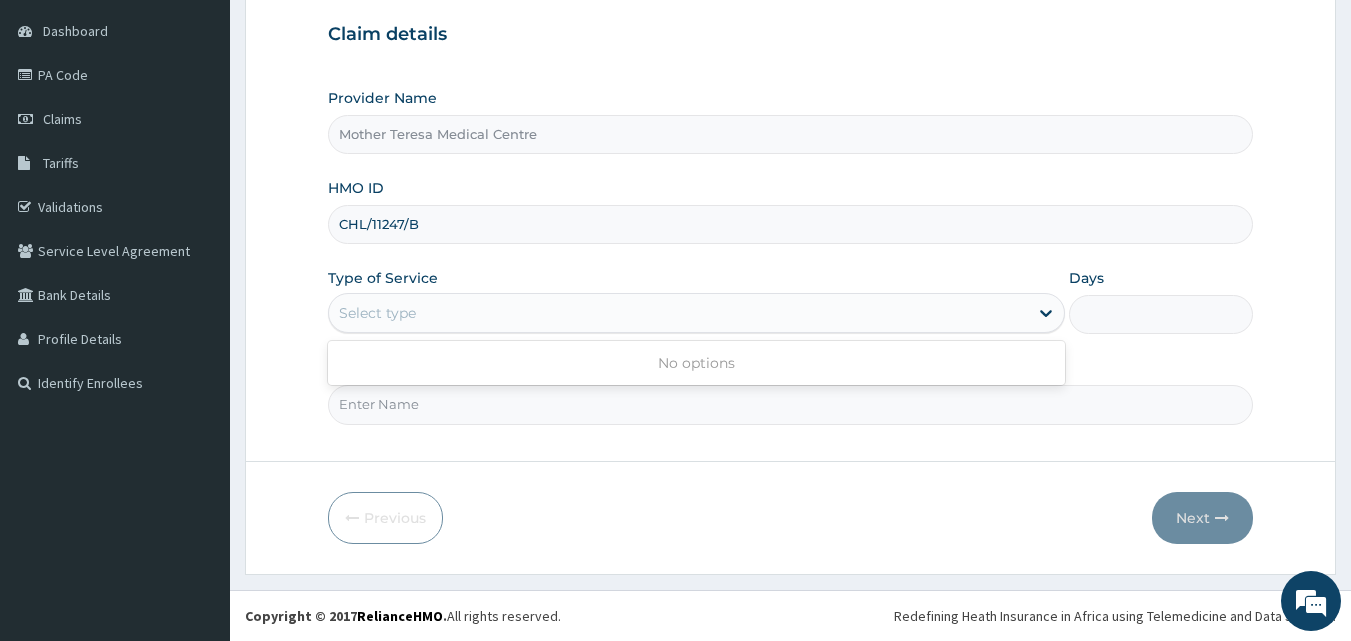 click on "Select type" at bounding box center (678, 313) 